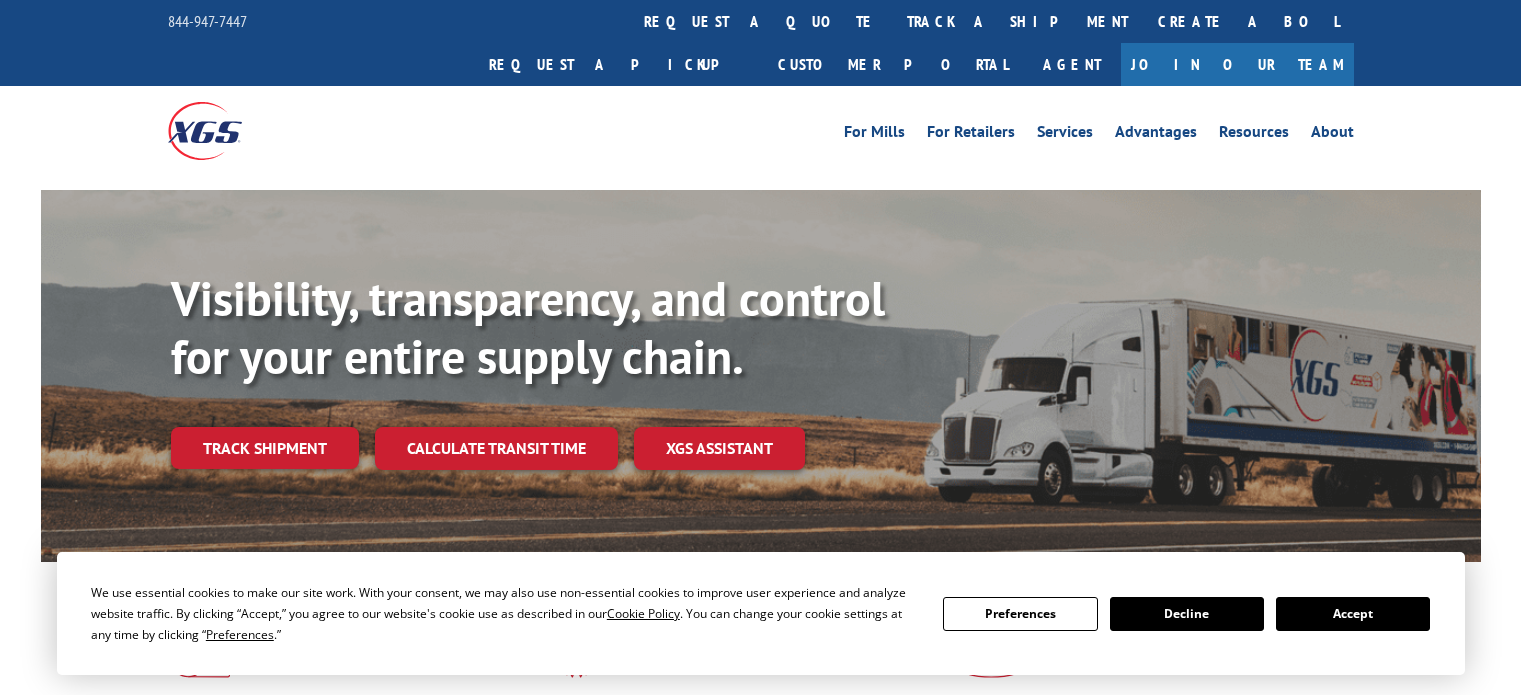 scroll, scrollTop: 0, scrollLeft: 0, axis: both 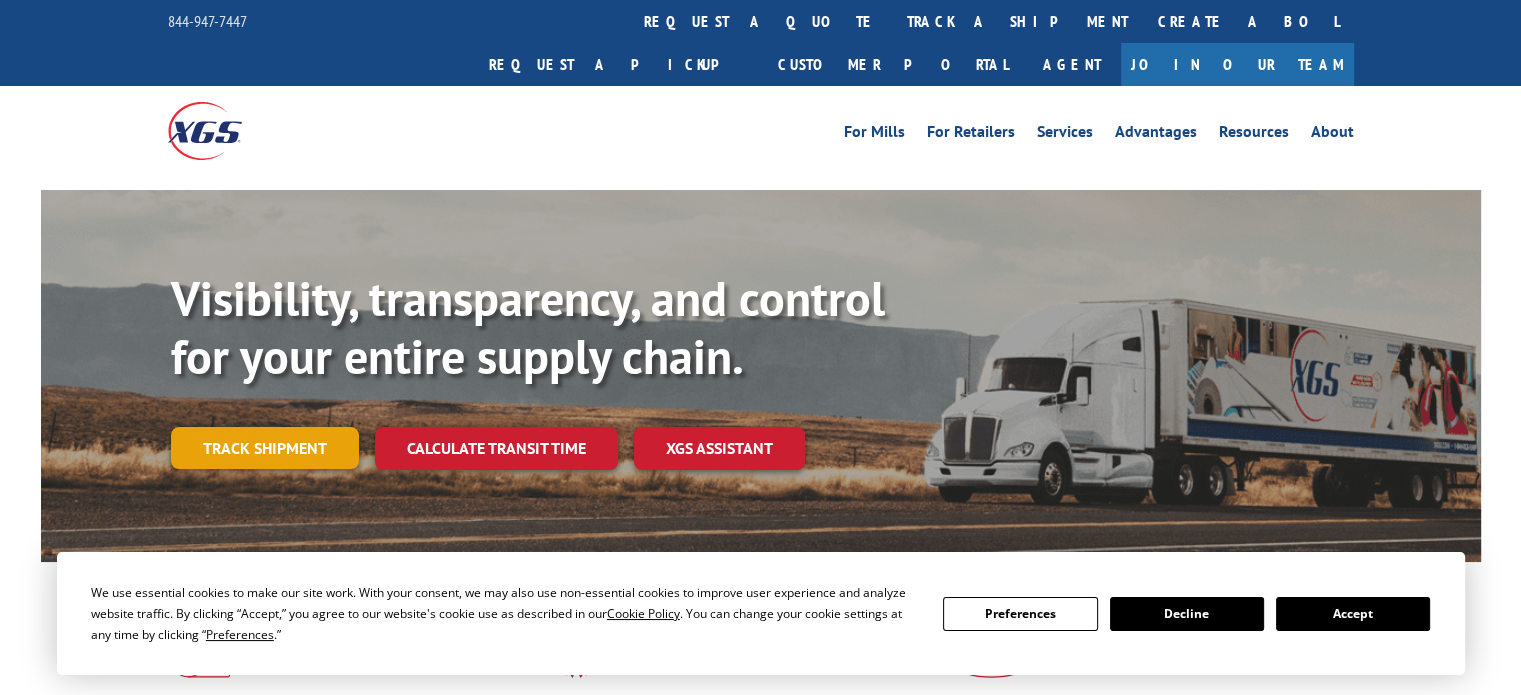 click on "Track shipment" at bounding box center [265, 448] 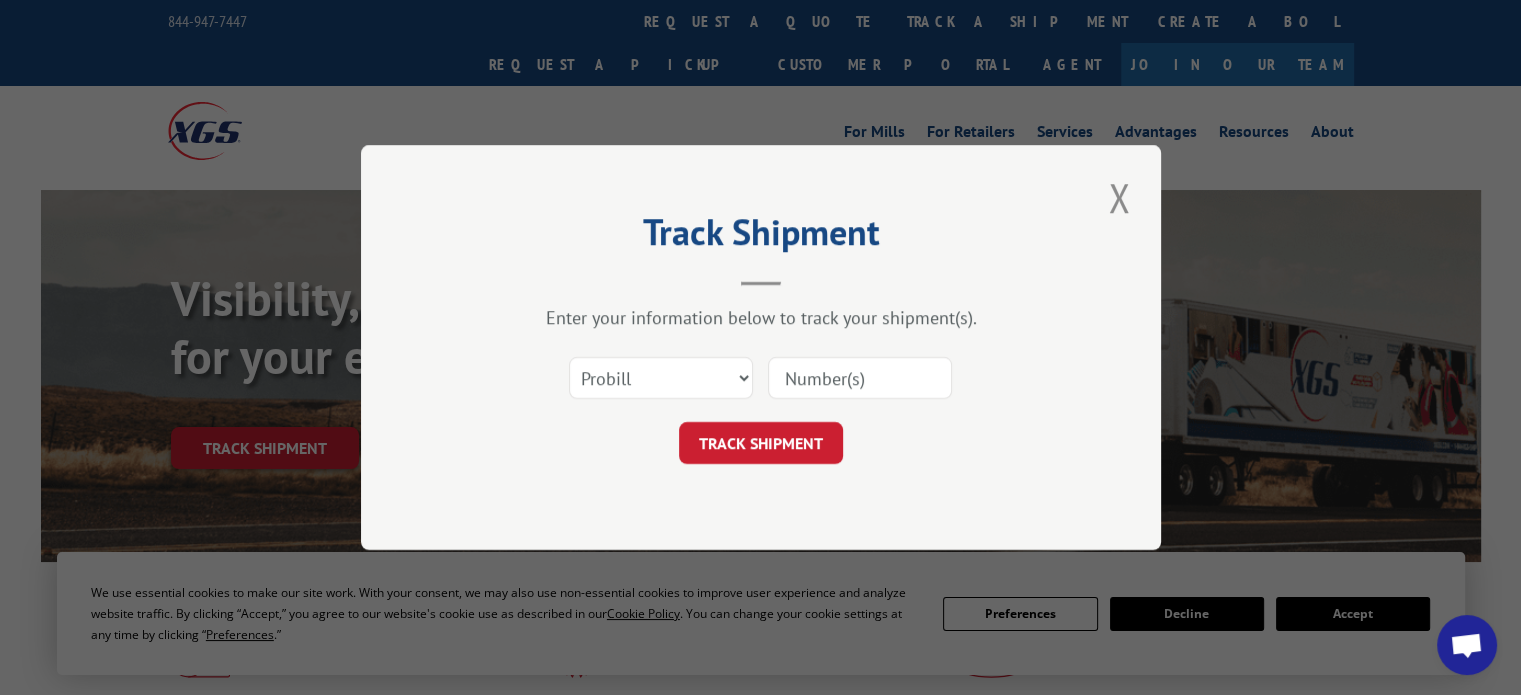 click at bounding box center [860, 378] 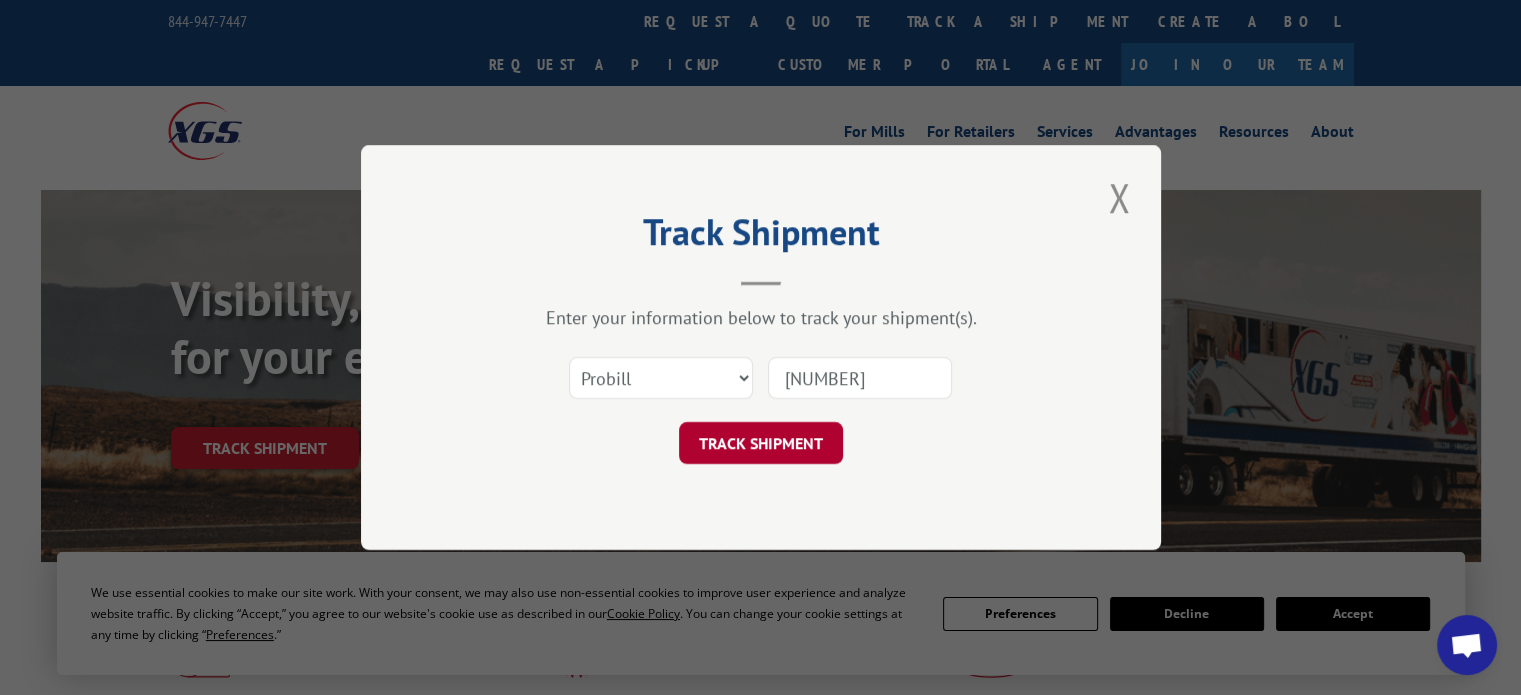 type on "[NUMBER]" 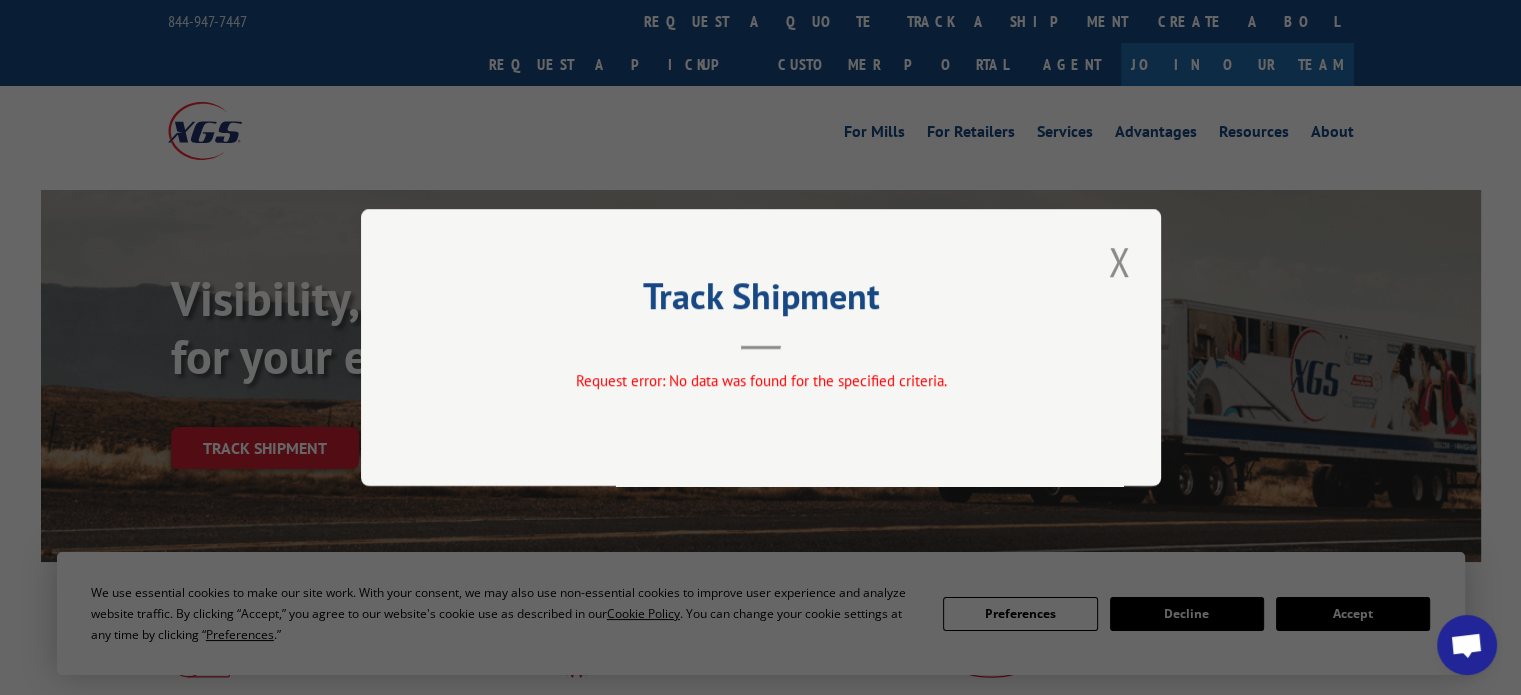 click at bounding box center (1119, 261) 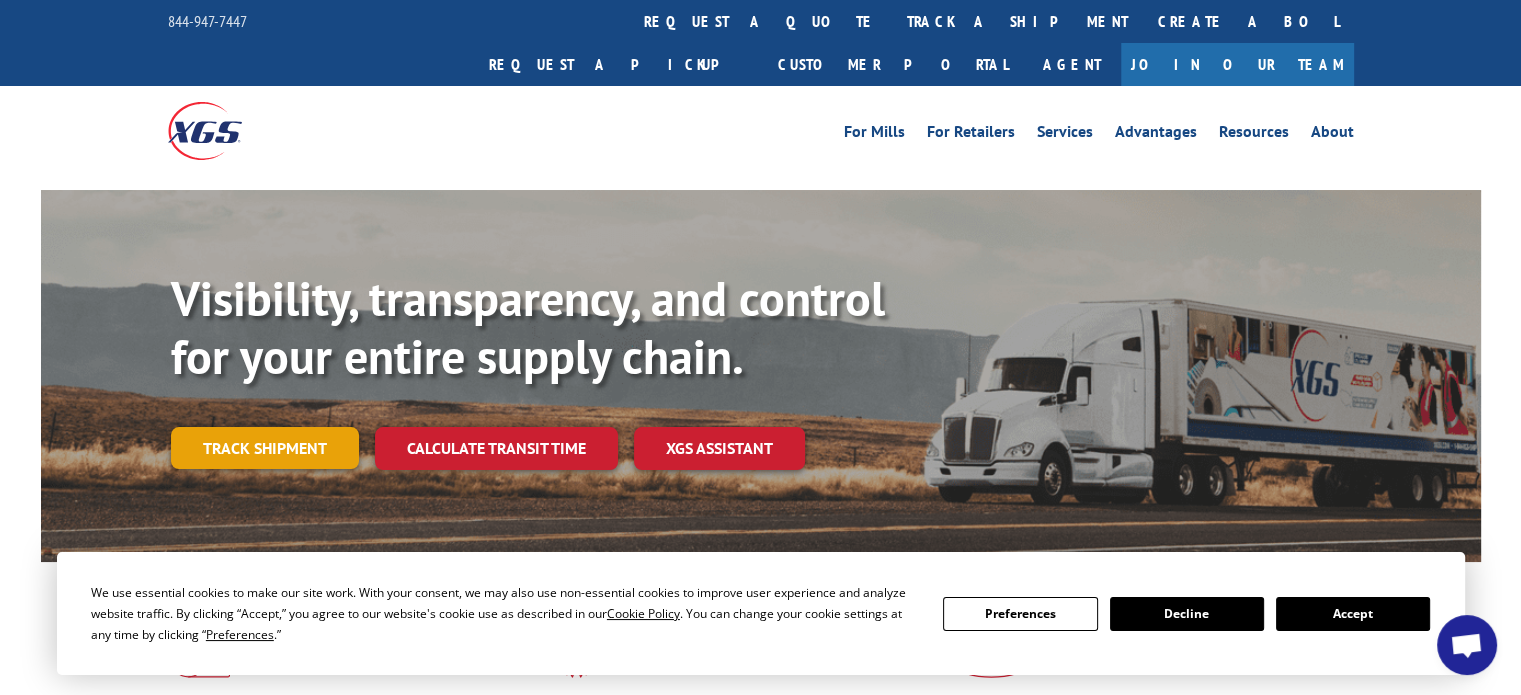 click on "Track shipment" at bounding box center [265, 448] 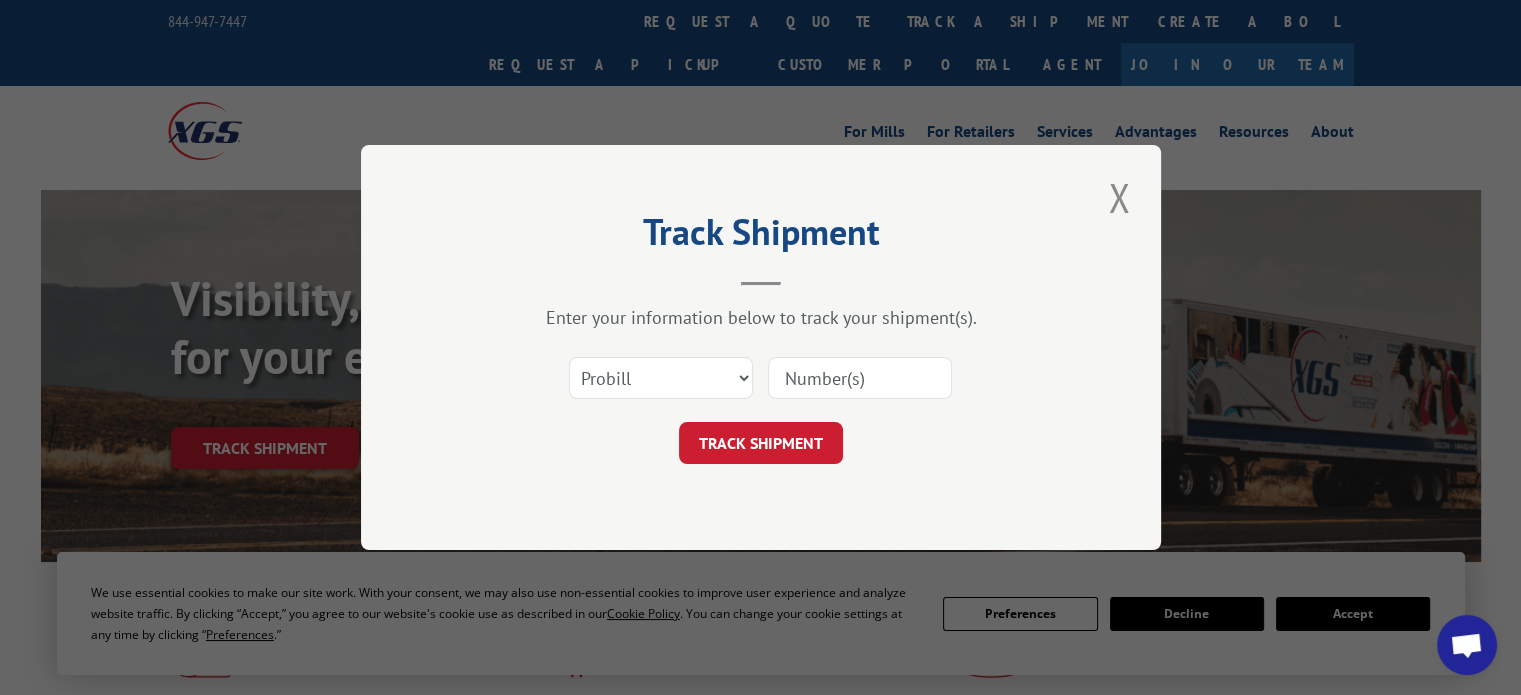 click at bounding box center [860, 378] 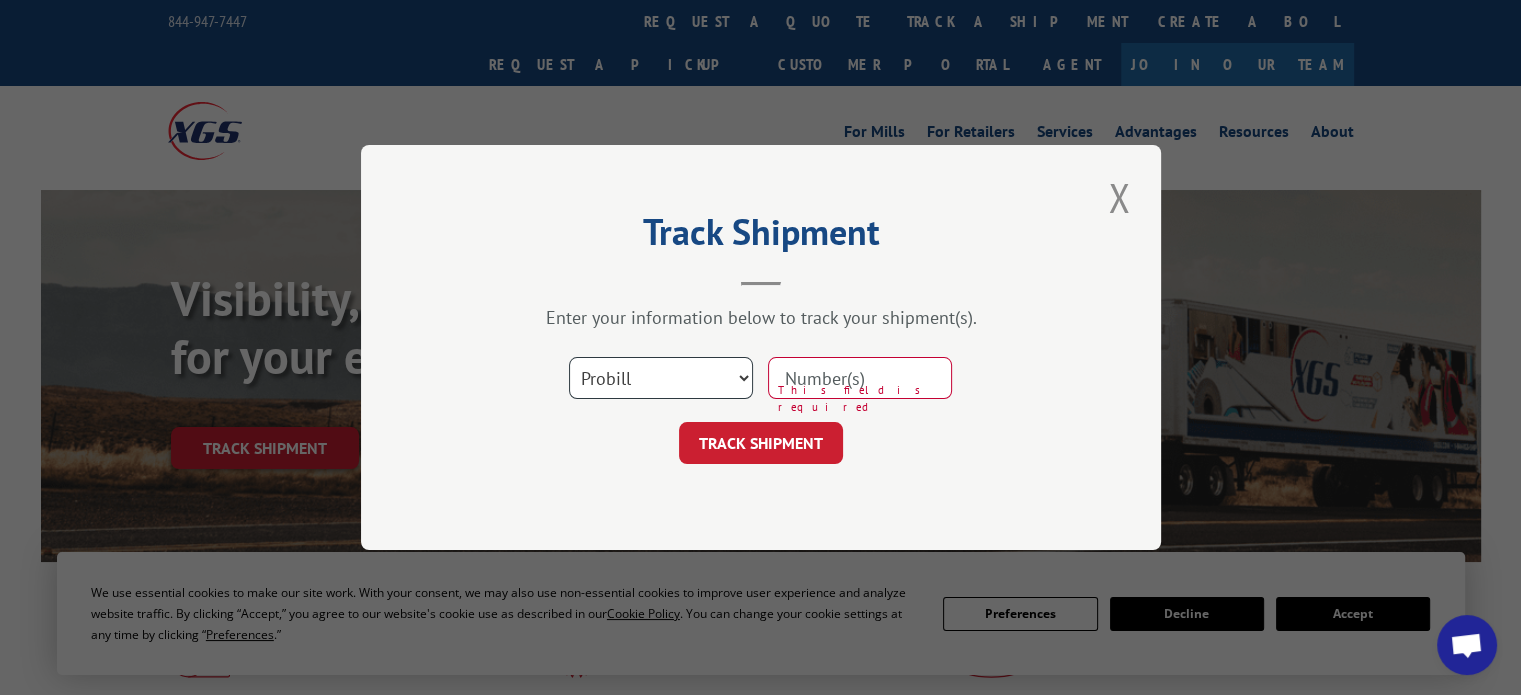 click on "Select category... Probill BOL PO" at bounding box center [661, 378] 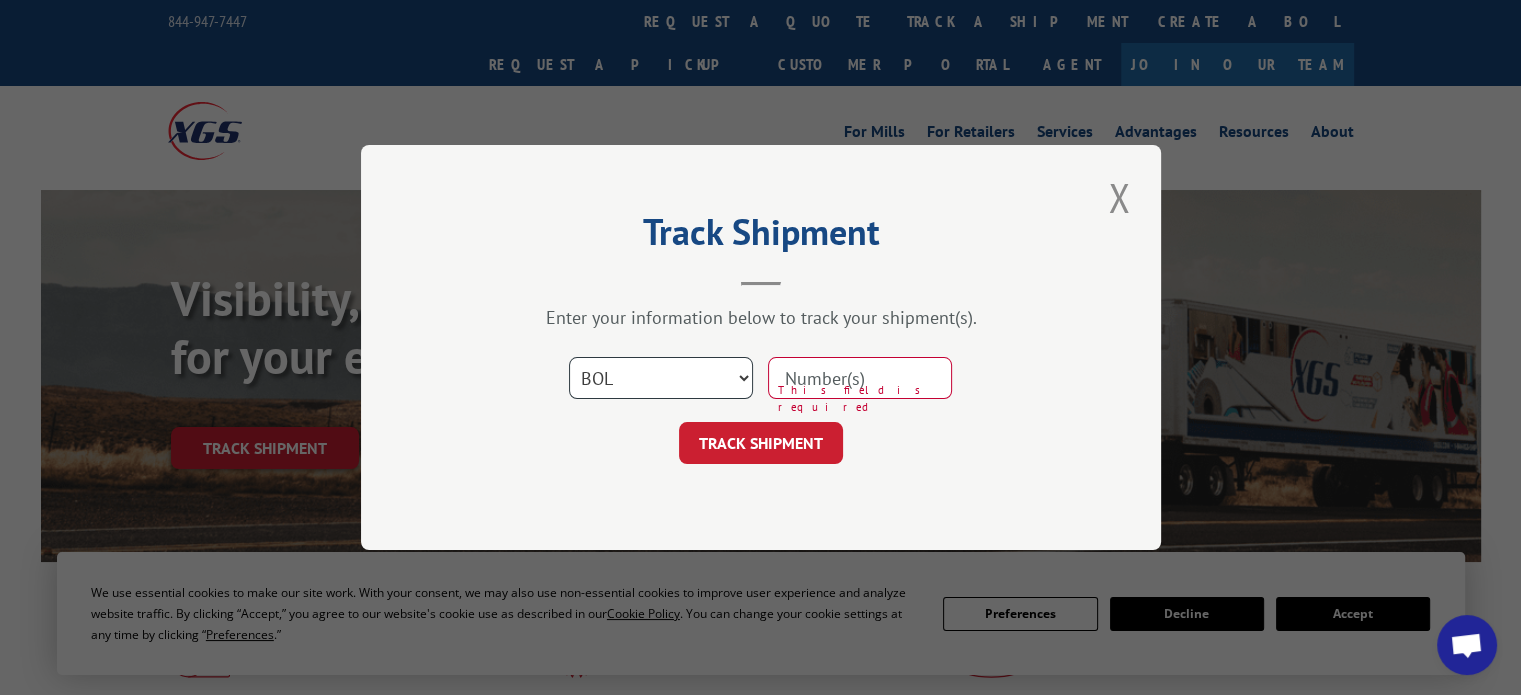 click on "Select category... Probill BOL PO" at bounding box center (661, 378) 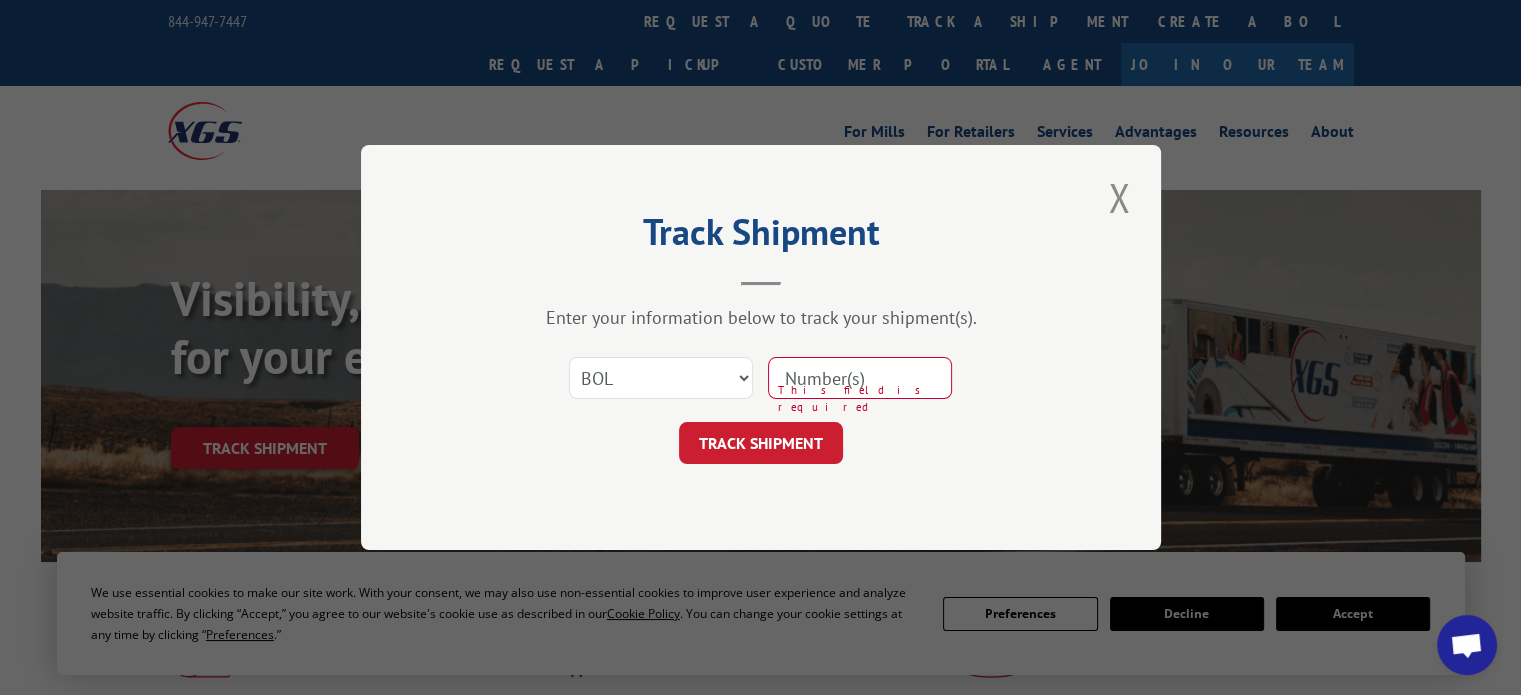 click at bounding box center (860, 378) 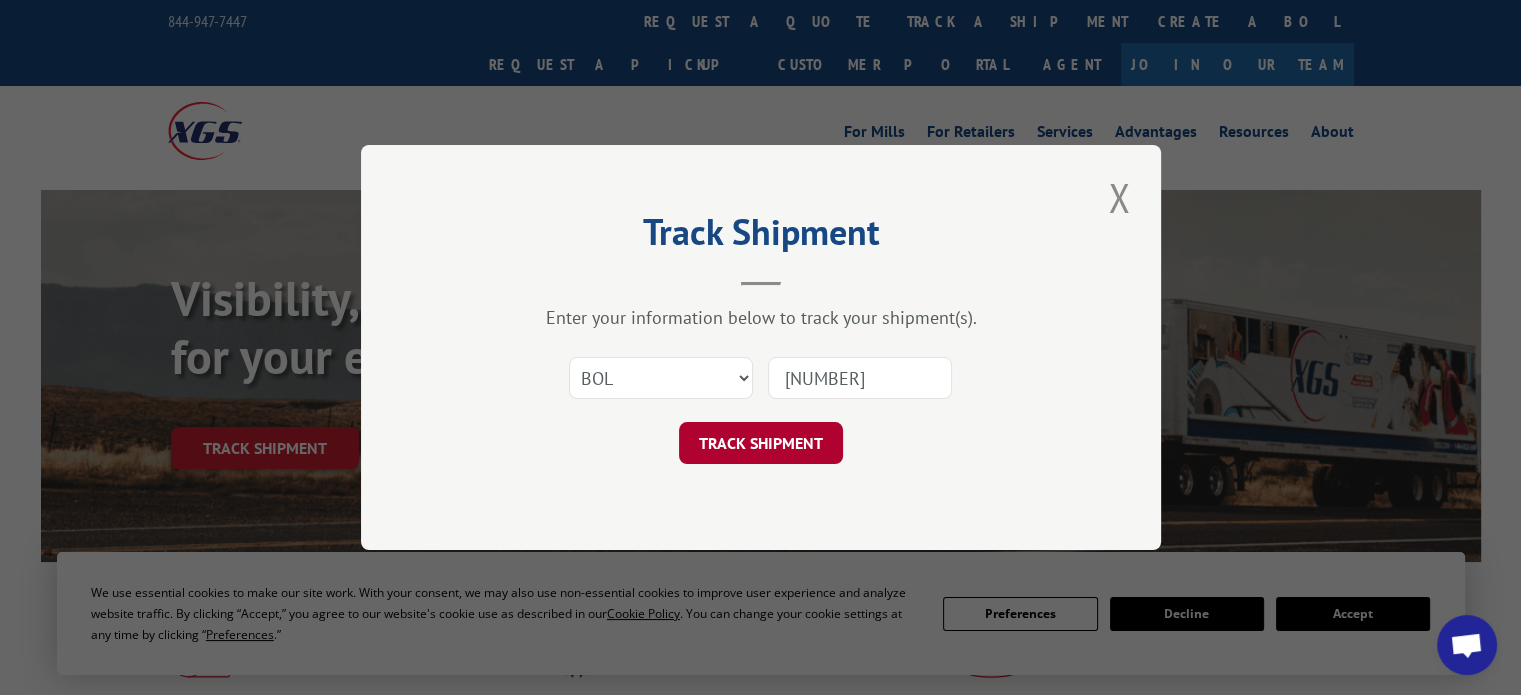 type on "[NUMBER]" 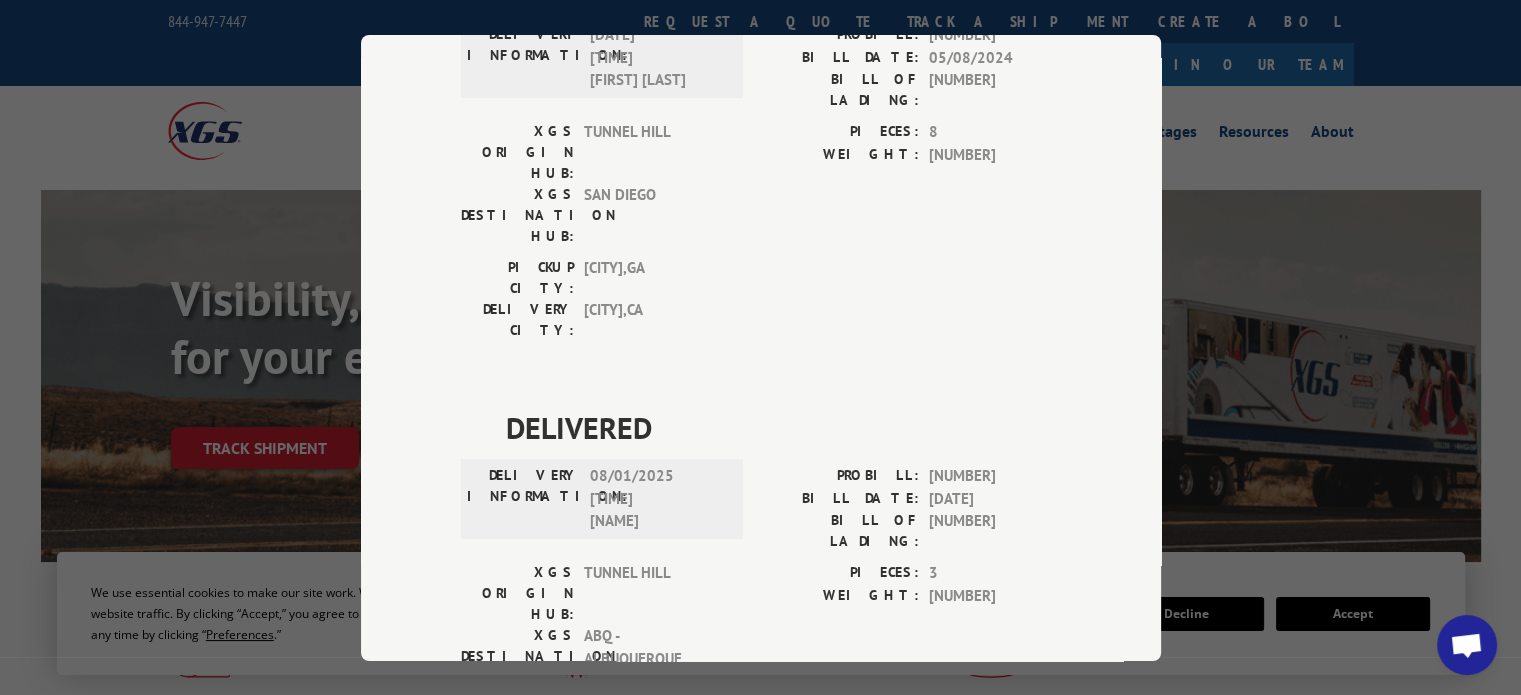 scroll, scrollTop: 277, scrollLeft: 0, axis: vertical 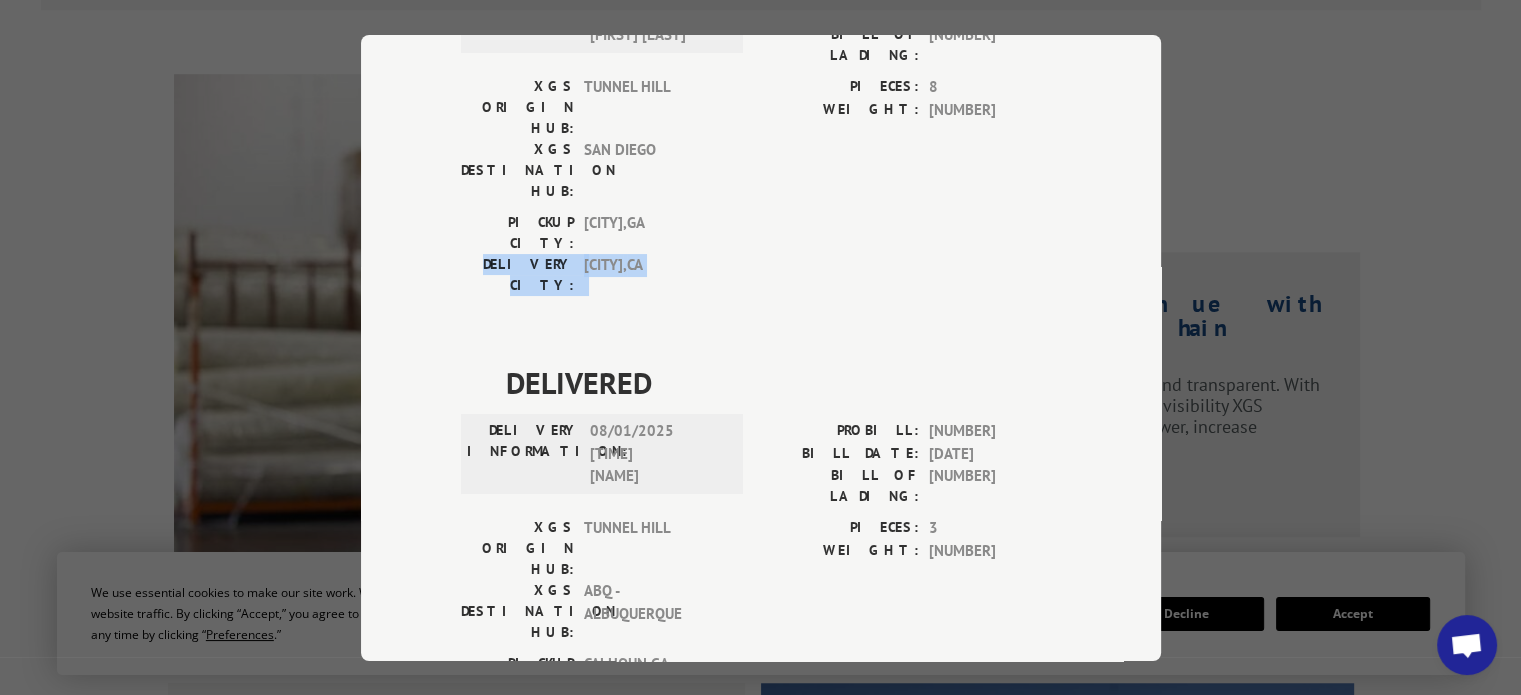 drag, startPoint x: 731, startPoint y: 156, endPoint x: 432, endPoint y: 235, distance: 309.2604 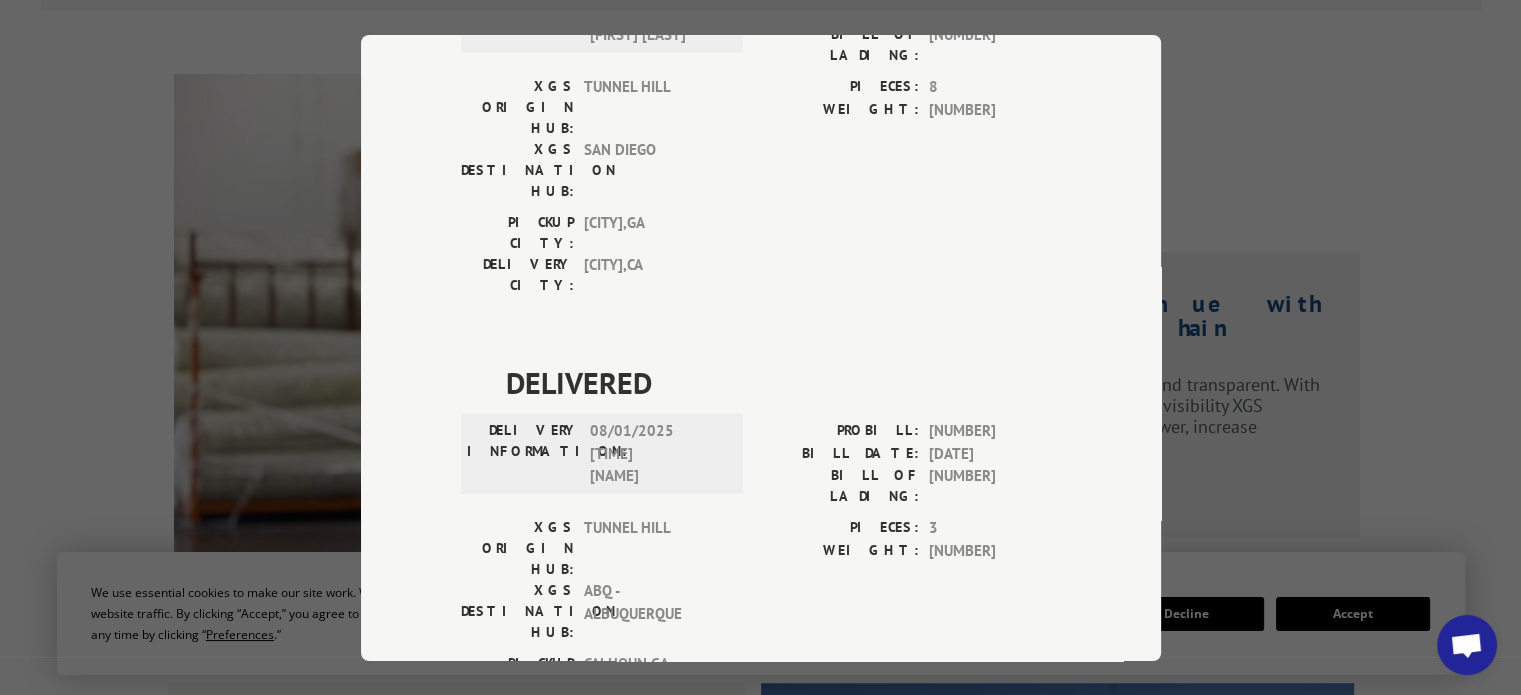 click on "Track Shipment DELIVERED DELIVERY INFORMATION: [DATE] [TIME] [FIRST] [LAST] PROBILL: 16115255 BILL DATE: 05/08/2024 BILL OF LADING: 4735451 XGS ORIGIN HUB: TUNNEL HILL XGS DESTINATION HUB: SAN DIEGO PIECES: 8 WEIGHT: 8083 PICKUP CITY: UNION CITY , [STATE] DELIVERY CITY: ESCONDIDO , [STATE] DELIVERED DELIVERY INFORMATION: [DATE] [TIME] [FIRST] PROBILL: 17156105 BILL DATE: 07/29/2025 BILL OF LADING: 4735451 XGS ORIGIN HUB: TUNNEL HILL XGS DESTINATION HUB: ABQ - ALBUQUERQUE PIECES: 3 WEIGHT: 1615 PICKUP CITY: CALHOUN , [STATE] DELIVERY CITY: ALBUQUERQUE , [STATE]" at bounding box center (760, 347) 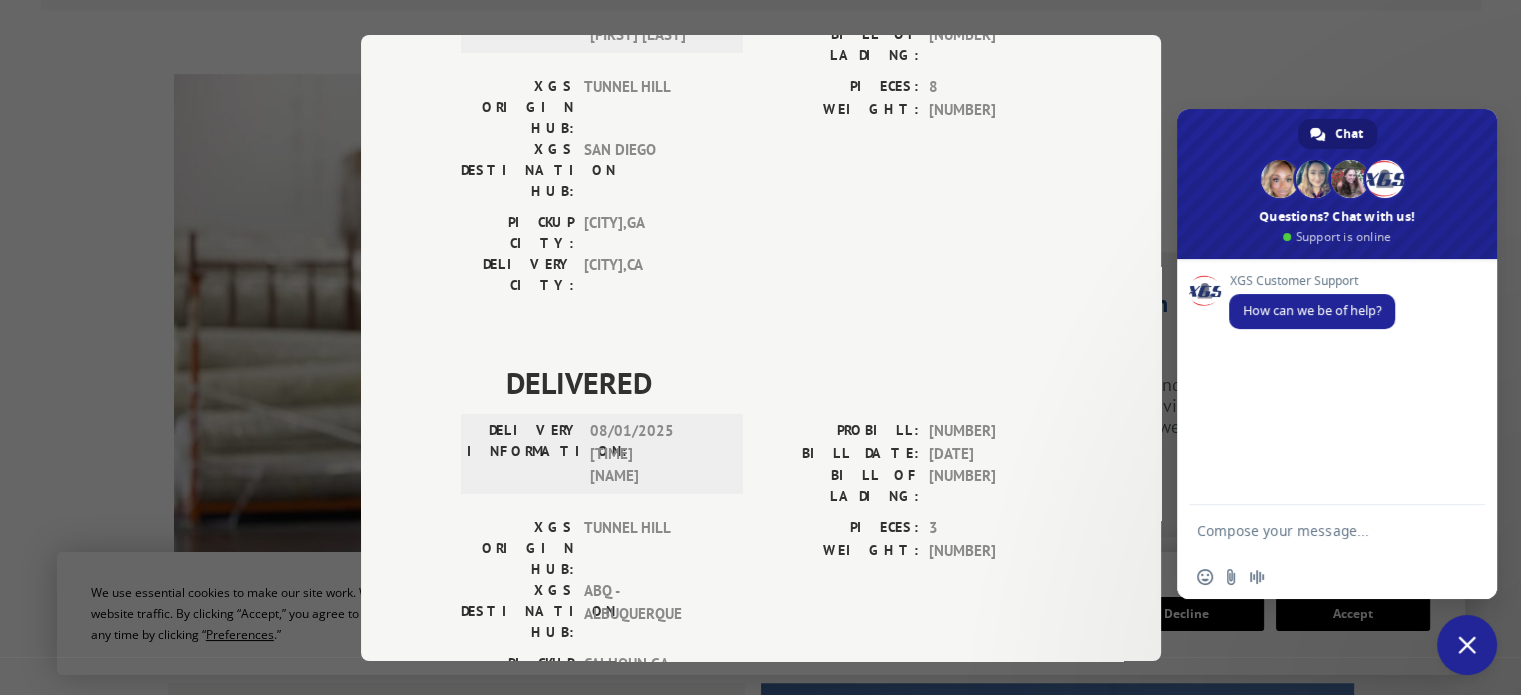 scroll, scrollTop: 0, scrollLeft: 0, axis: both 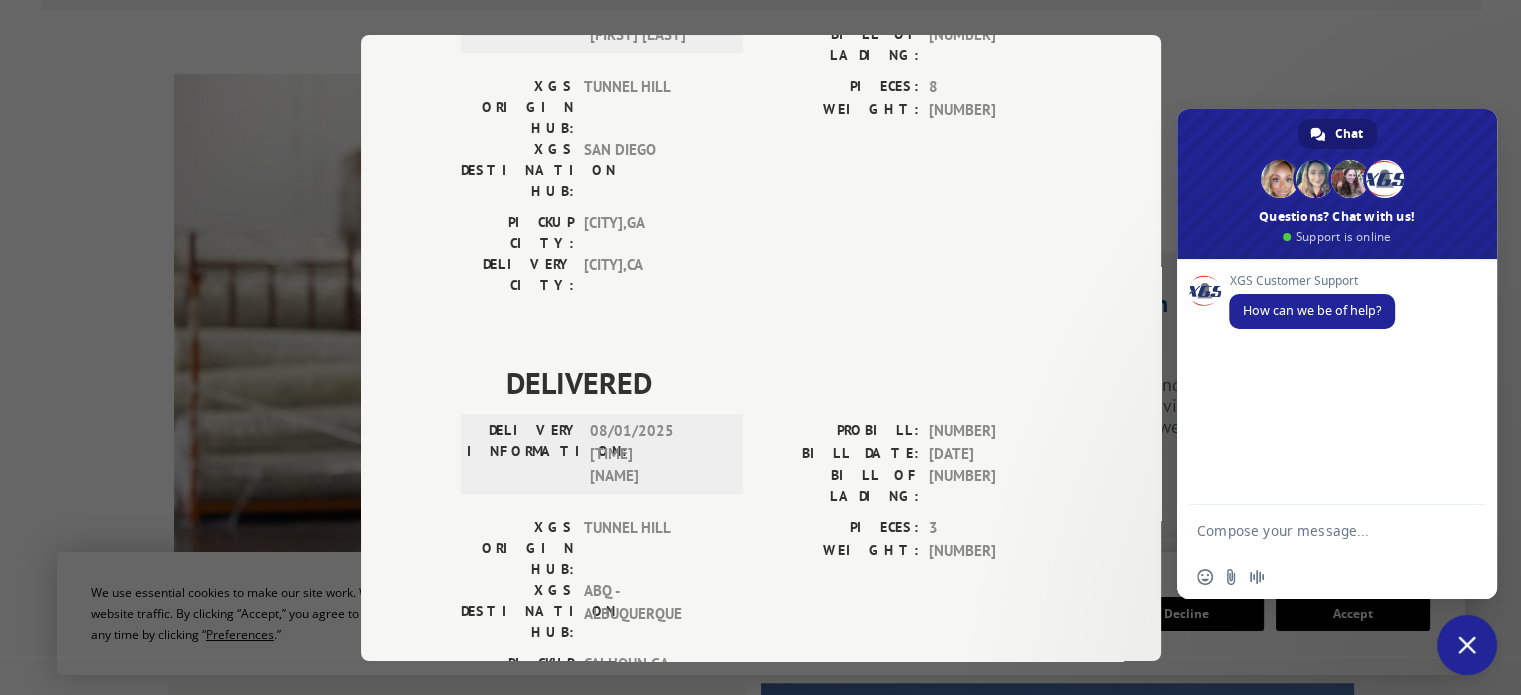 click at bounding box center (1317, 530) 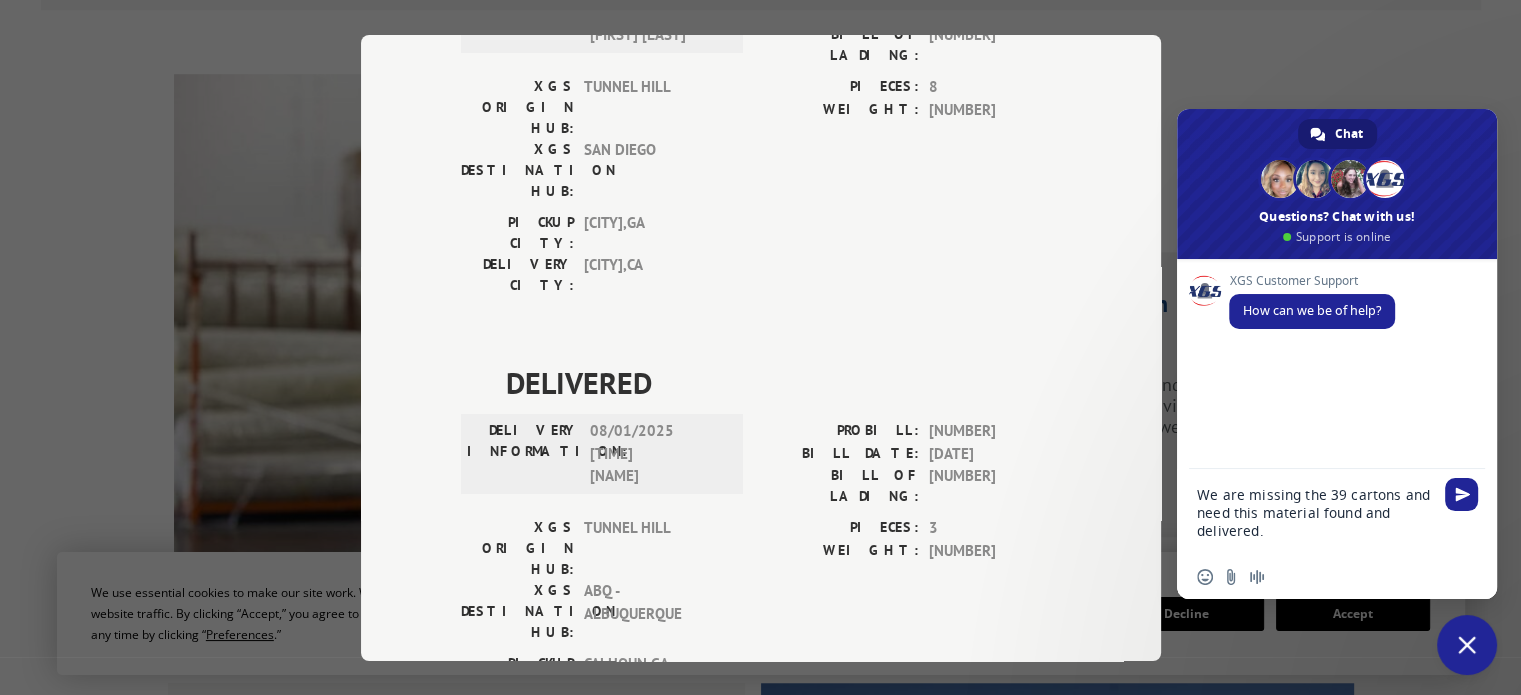 click on "We are missing the 39 cartons and need this material found and delivered." at bounding box center (1317, 512) 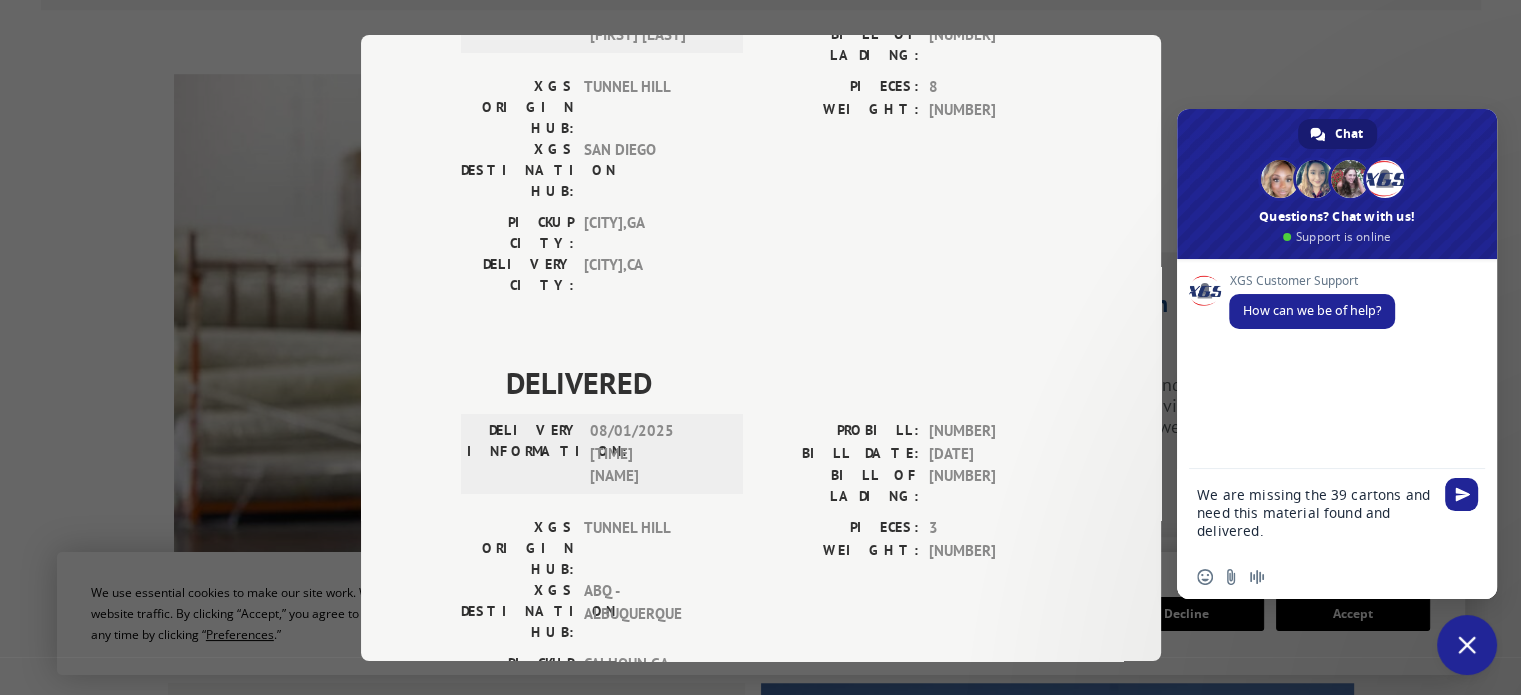 click on "We are missing the 39 cartons and need this material found and delivered." at bounding box center [1317, 512] 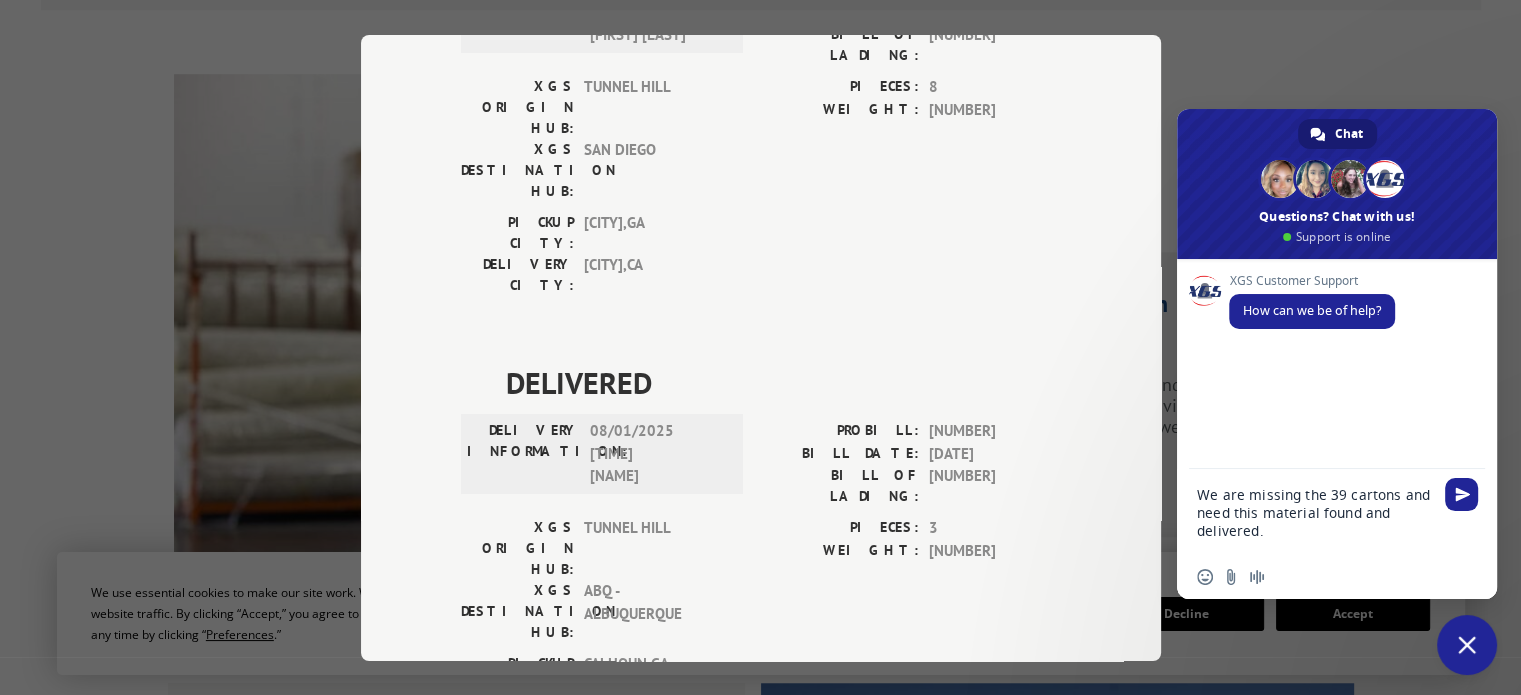 click on "We are missing the 39 cartons and need this material found and delivered." at bounding box center [1317, 512] 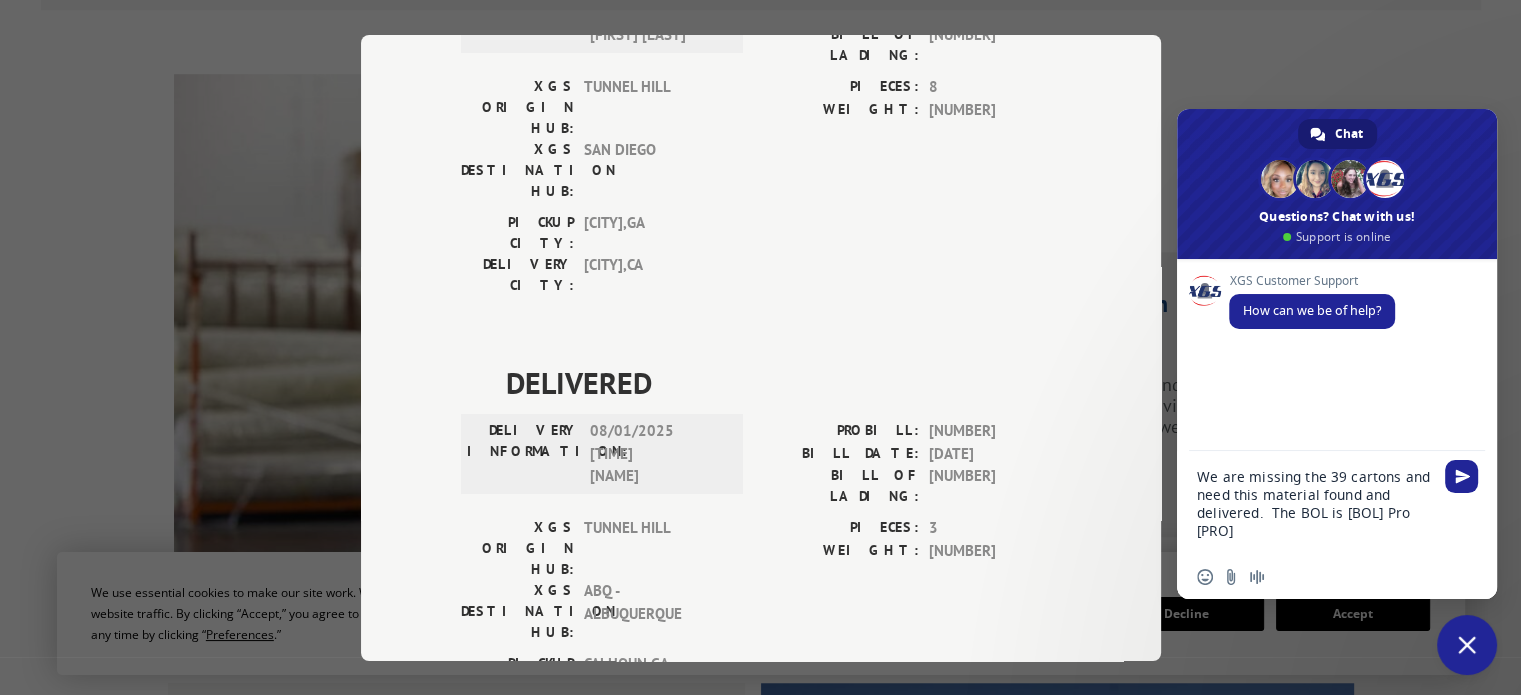 click on "We are missing the 39 cartons and need this material found and delivered.  The BOL is [BOL] Pro [PRO]" at bounding box center [1317, 503] 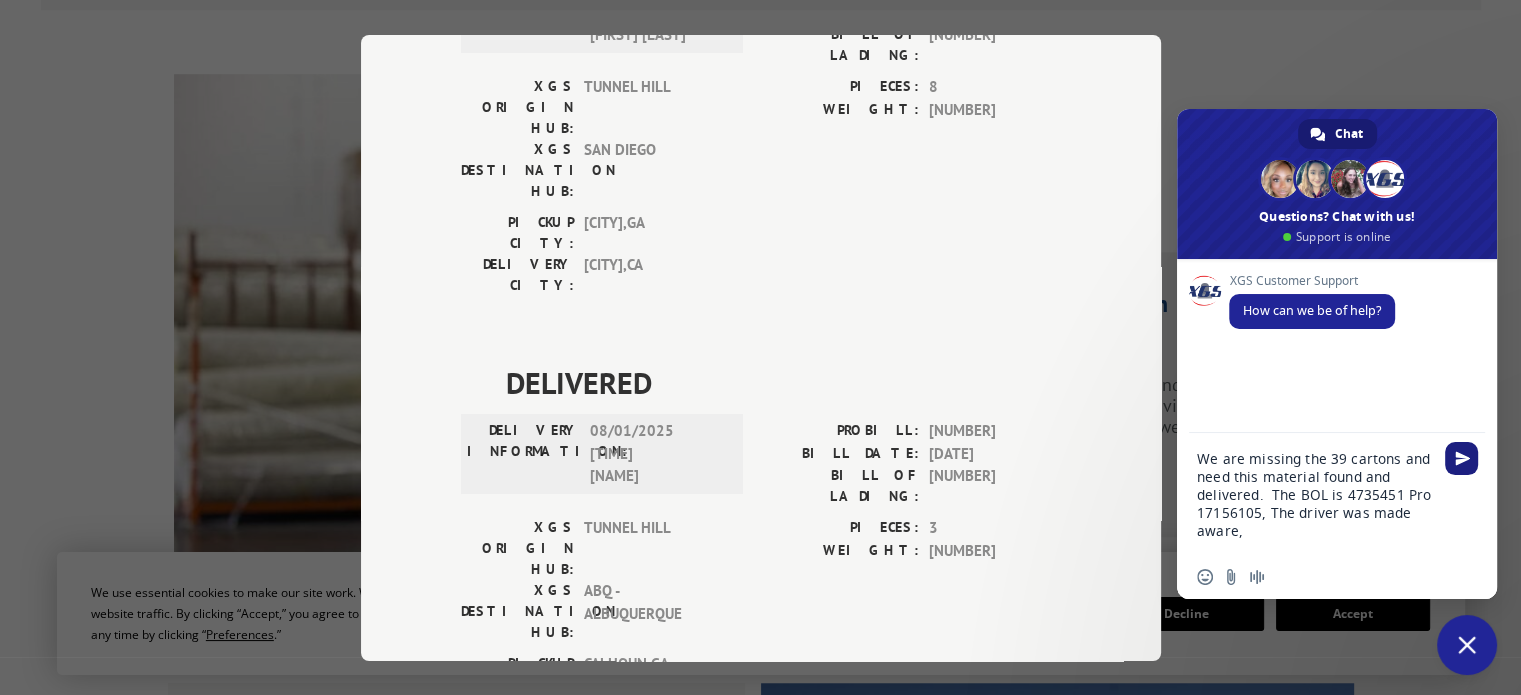 type on "We are missing the 39 cartons and need this material found and delivered.  The BOL is 4735451 Pro 17156105, The driver was made aware," 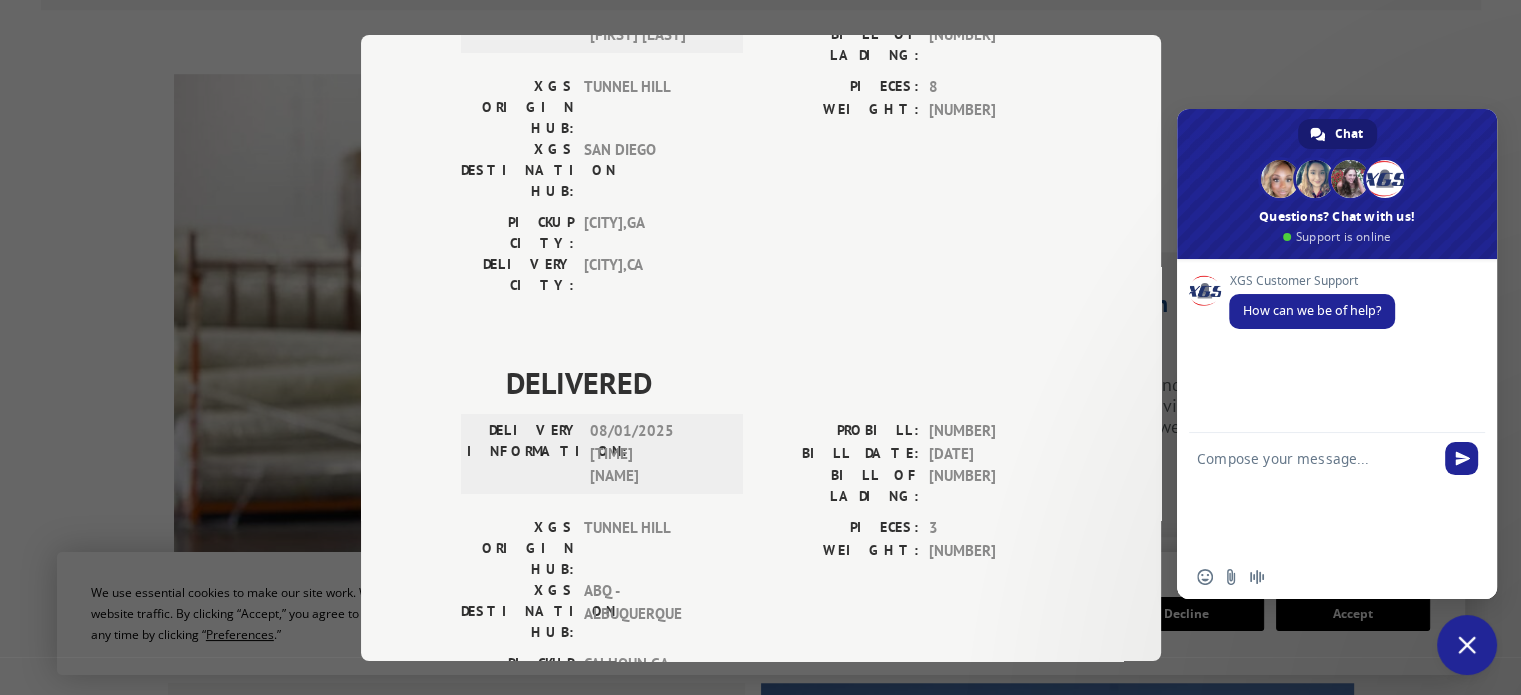 scroll, scrollTop: 65, scrollLeft: 0, axis: vertical 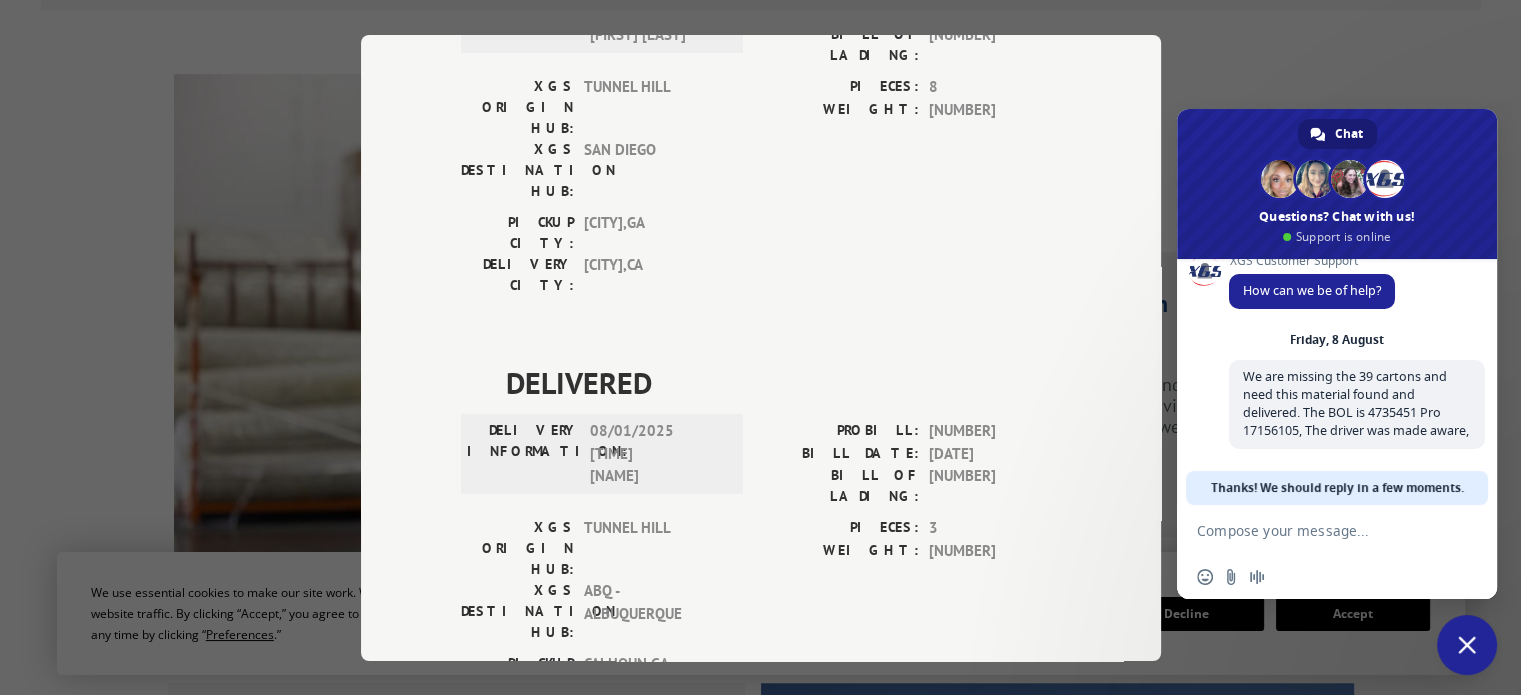 click at bounding box center [1317, 530] 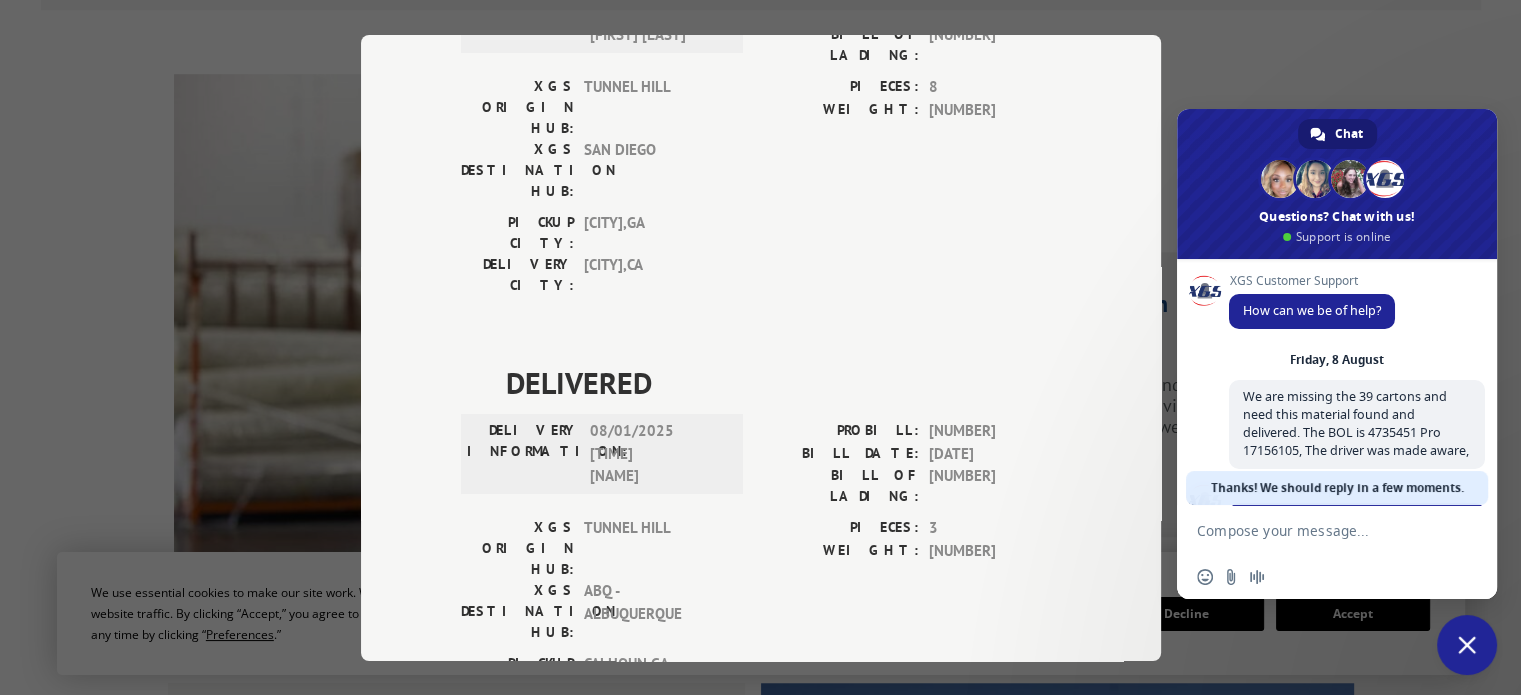 scroll, scrollTop: 120, scrollLeft: 0, axis: vertical 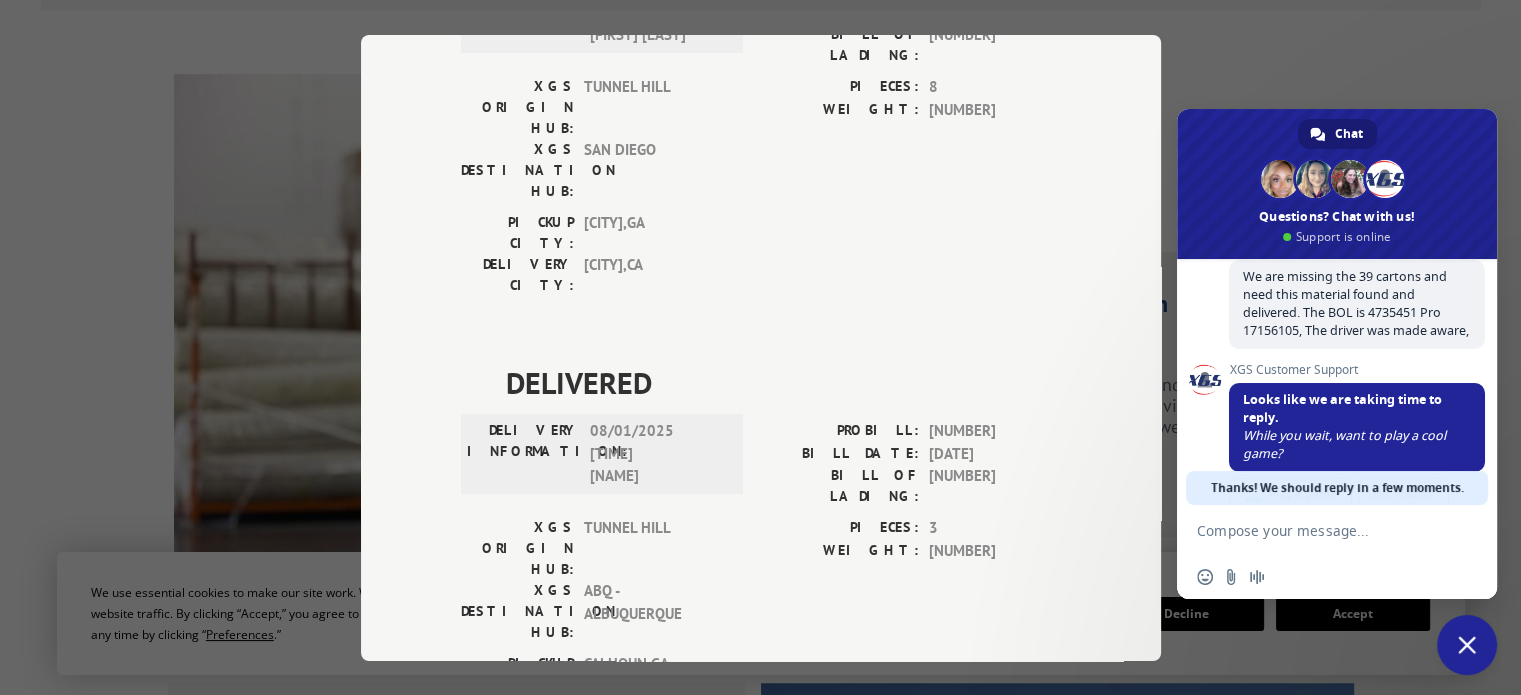 click on "DELIVERED DELIVERY INFORMATION: [DATE] [TIME] [FIRST] [LAST] PROBILL: 16115255 BILL DATE: 05/08/2024 BILL OF LADING: 4735451 XGS ORIGIN HUB: TUNNEL HILL XGS DESTINATION HUB: SAN DIEGO PIECES: 8 WEIGHT: 8083 PICKUP CITY: UNION CITY , [STATE] DELIVERY CITY: ESCONDIDO , [STATE] DELIVERED DELIVERY INFORMATION: [DATE] [TIME] [FIRST] PROBILL: 17156105 BILL DATE: 07/29/2025 BILL OF LADING: 4735451 XGS ORIGIN HUB: TUNNEL HILL XGS DESTINATION HUB: ABQ - ALBUQUERQUE PIECES: 3 WEIGHT: 1615 PICKUP CITY: CALHOUN , [STATE] DELIVERY CITY: ALBUQUERQUE , [STATE]" at bounding box center [761, 360] 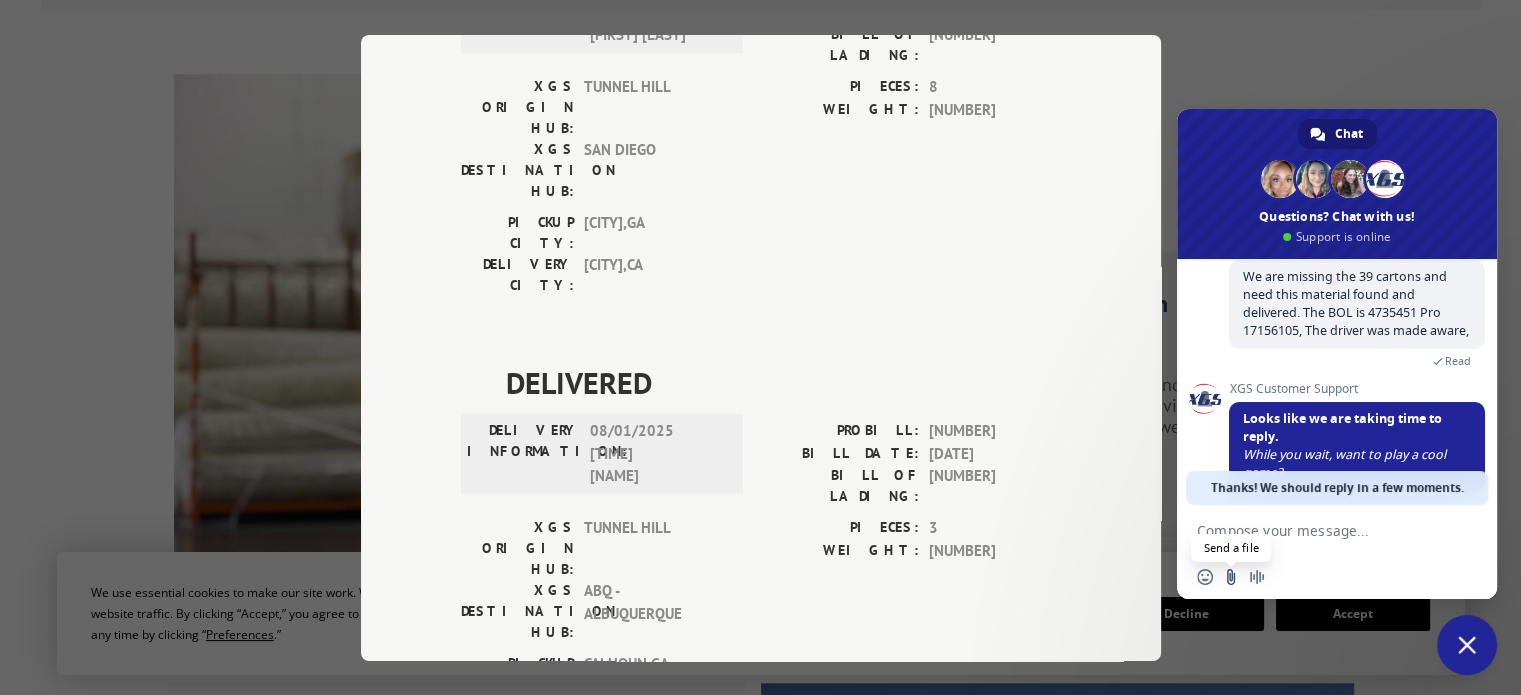 click at bounding box center [1231, 577] 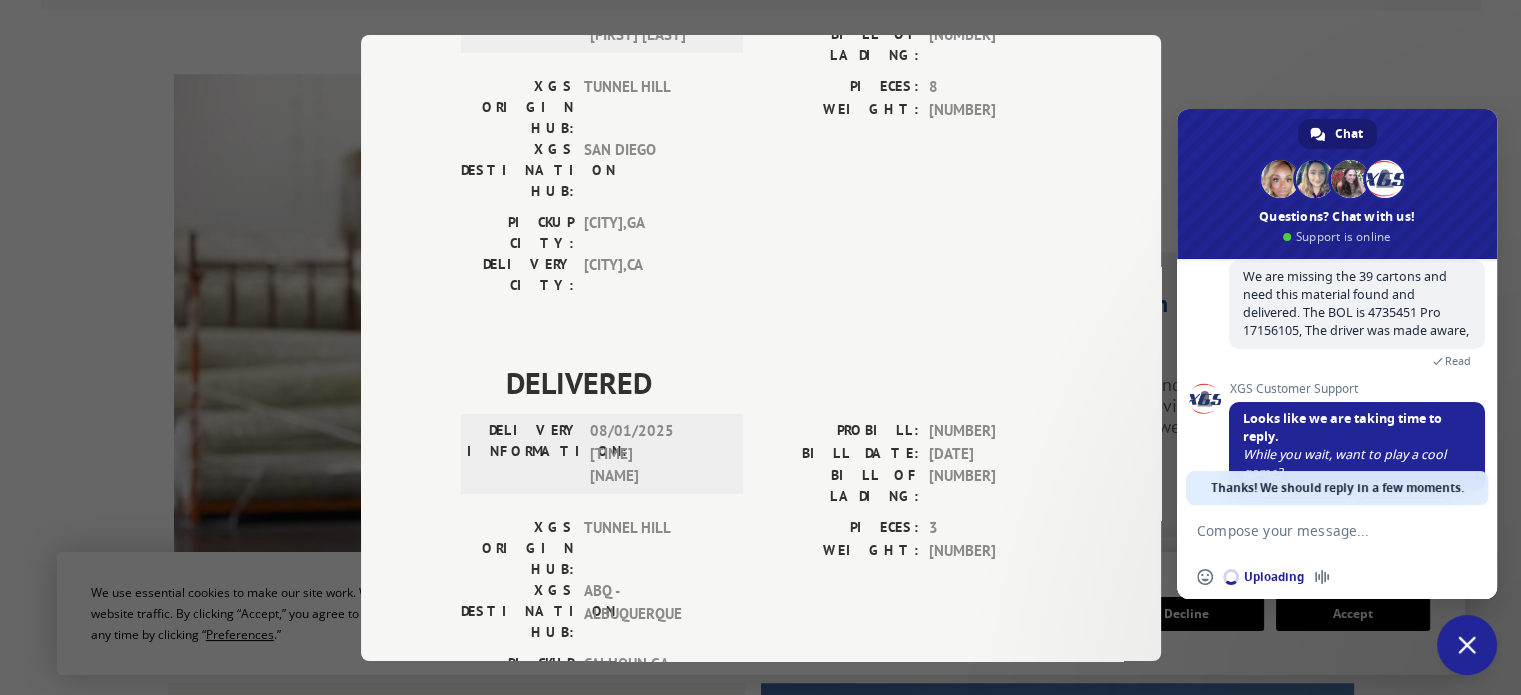 type 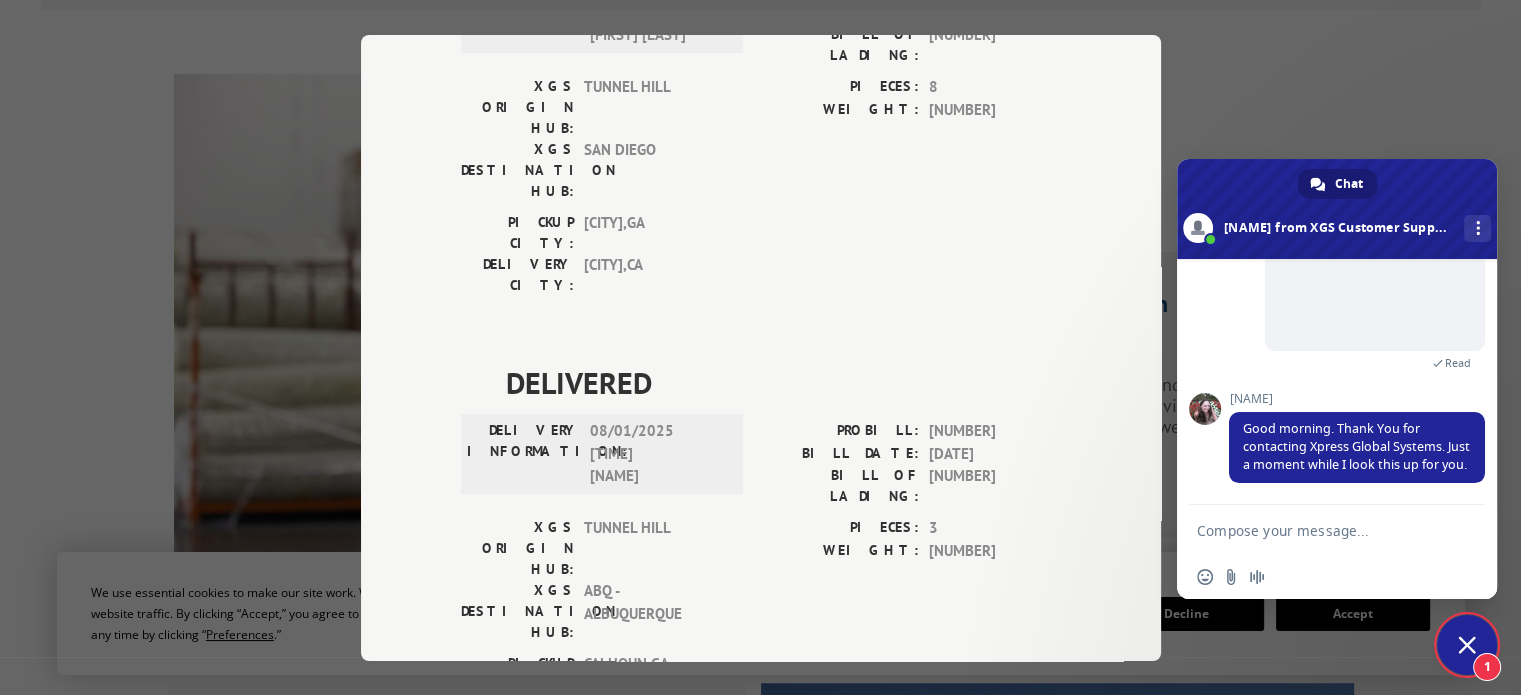scroll, scrollTop: 327, scrollLeft: 0, axis: vertical 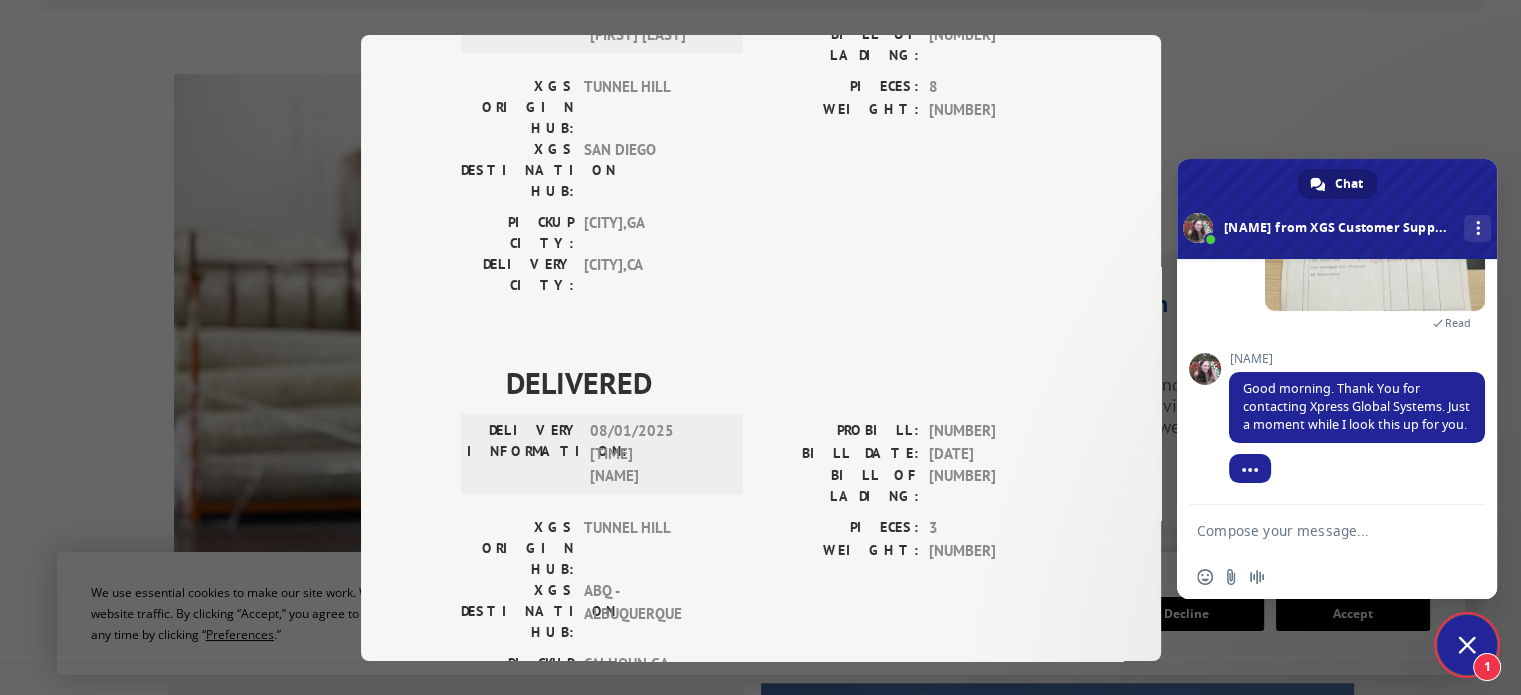 click on "Track Shipment DELIVERED DELIVERY INFORMATION: [DATE] [TIME] [FIRST] [LAST] PROBILL: 16115255 BILL DATE: 05/08/2024 BILL OF LADING: 4735451 XGS ORIGIN HUB: TUNNEL HILL XGS DESTINATION HUB: SAN DIEGO PIECES: 8 WEIGHT: 8083 PICKUP CITY: UNION CITY , [STATE] DELIVERY CITY: ESCONDIDO , [STATE] DELIVERED DELIVERY INFORMATION: [DATE] [TIME] [FIRST] PROBILL: 17156105 BILL DATE: 07/29/2025 BILL OF LADING: 4735451 XGS ORIGIN HUB: TUNNEL HILL XGS DESTINATION HUB: ABQ - ALBUQUERQUE PIECES: 3 WEIGHT: 1615 PICKUP CITY: CALHOUN , [STATE] DELIVERY CITY: ALBUQUERQUE , [STATE]" at bounding box center (760, 347) 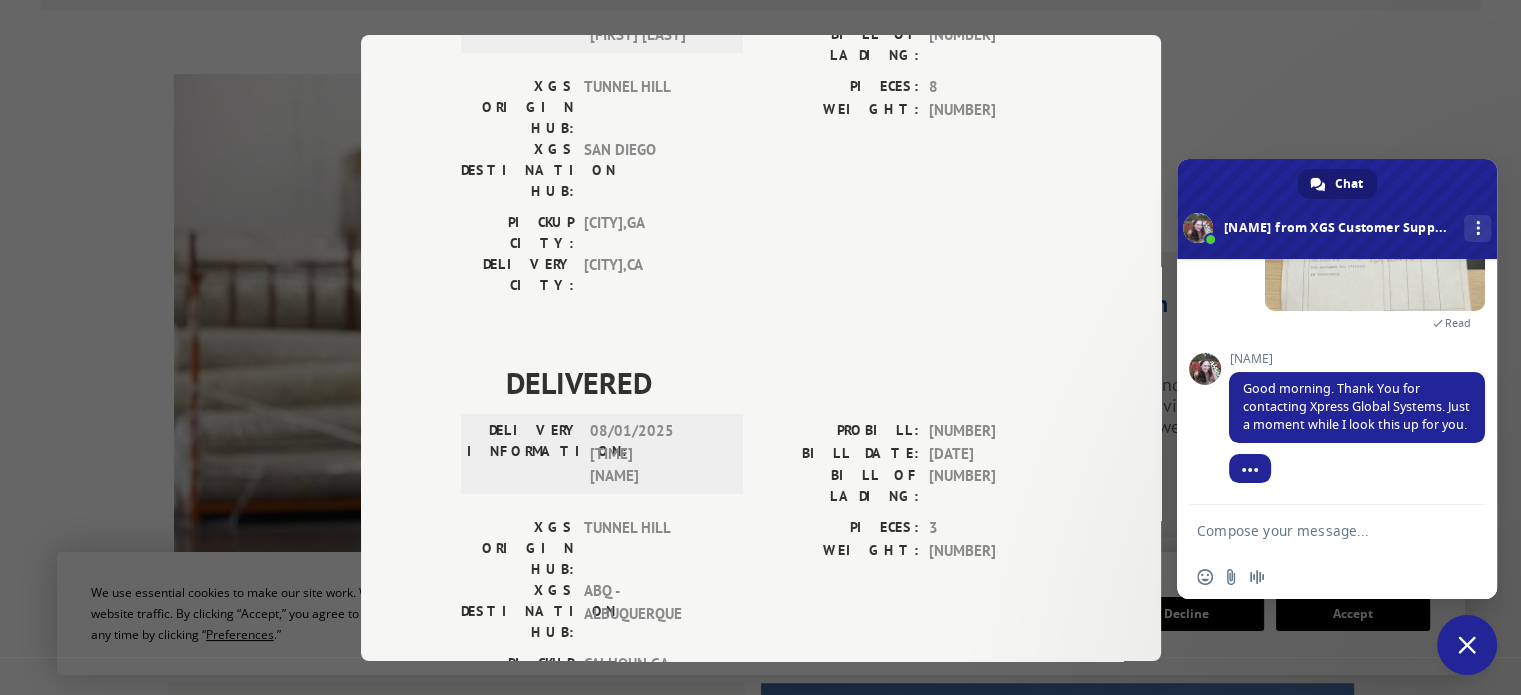 click on "Track Shipment DELIVERED DELIVERY INFORMATION: [DATE] [TIME] [FIRST] [LAST] PROBILL: 16115255 BILL DATE: 05/08/2024 BILL OF LADING: 4735451 XGS ORIGIN HUB: TUNNEL HILL XGS DESTINATION HUB: SAN DIEGO PIECES: 8 WEIGHT: 8083 PICKUP CITY: UNION CITY , [STATE] DELIVERY CITY: ESCONDIDO , [STATE] DELIVERED DELIVERY INFORMATION: [DATE] [TIME] [FIRST] PROBILL: 17156105 BILL DATE: 07/29/2025 BILL OF LADING: 4735451 XGS ORIGIN HUB: TUNNEL HILL XGS DESTINATION HUB: ABQ - ALBUQUERQUE PIECES: 3 WEIGHT: 1615 PICKUP CITY: CALHOUN , [STATE] DELIVERY CITY: ALBUQUERQUE , [STATE]" at bounding box center [761, 348] 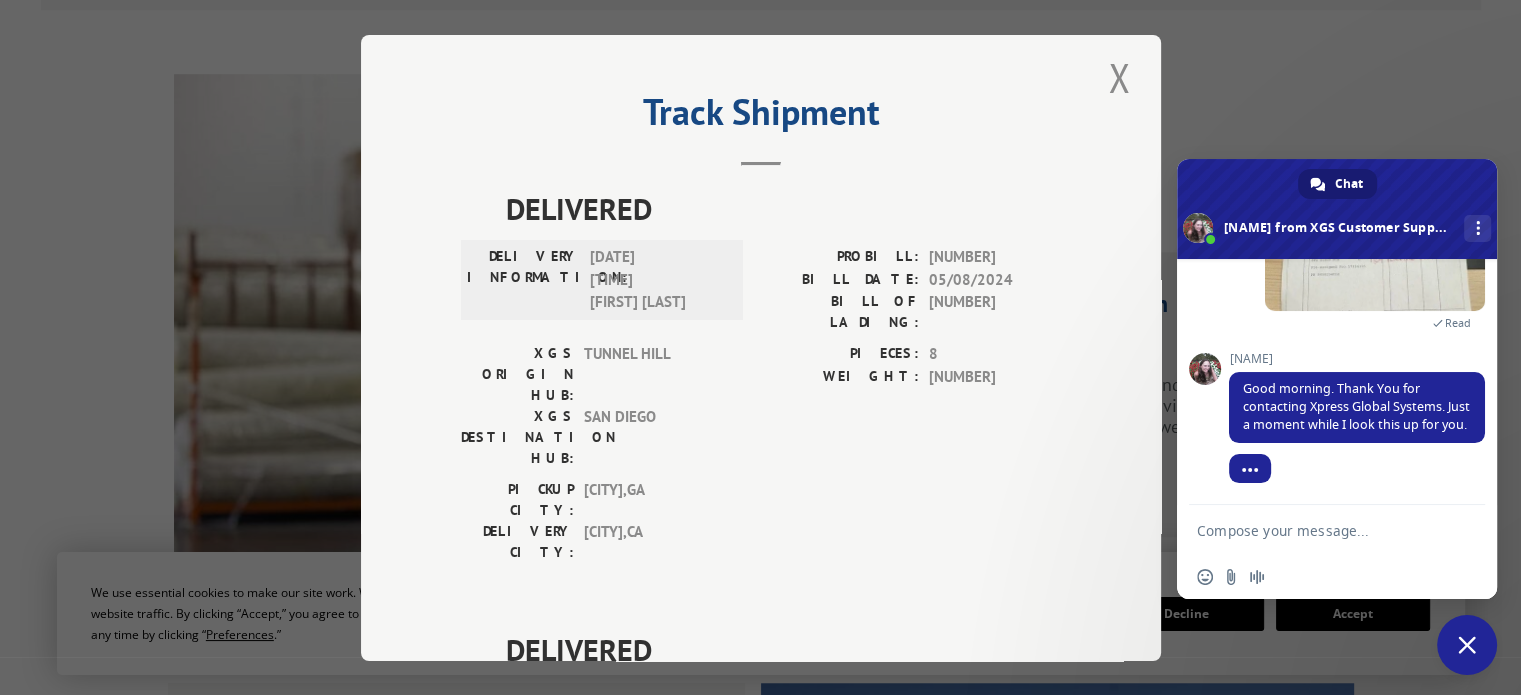 scroll, scrollTop: 0, scrollLeft: 0, axis: both 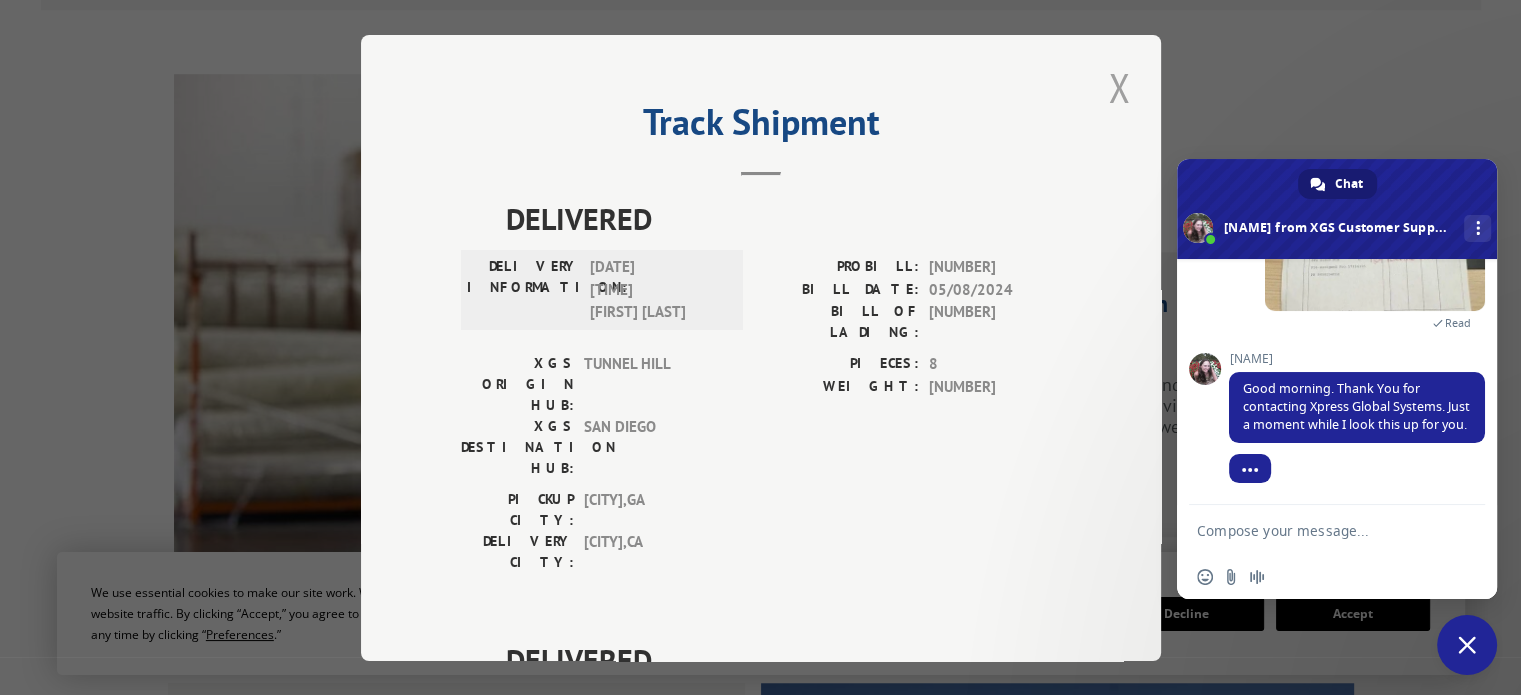 click at bounding box center [1119, 87] 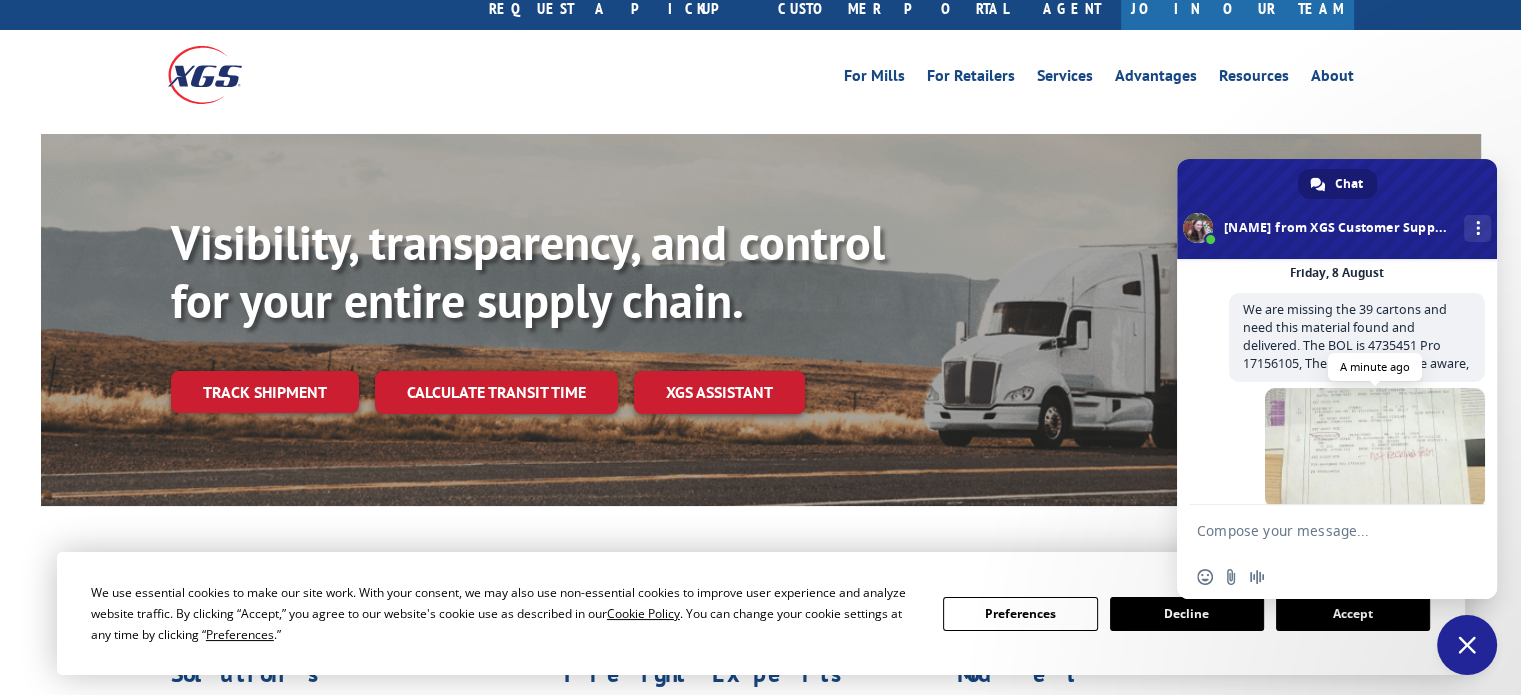 scroll, scrollTop: 327, scrollLeft: 0, axis: vertical 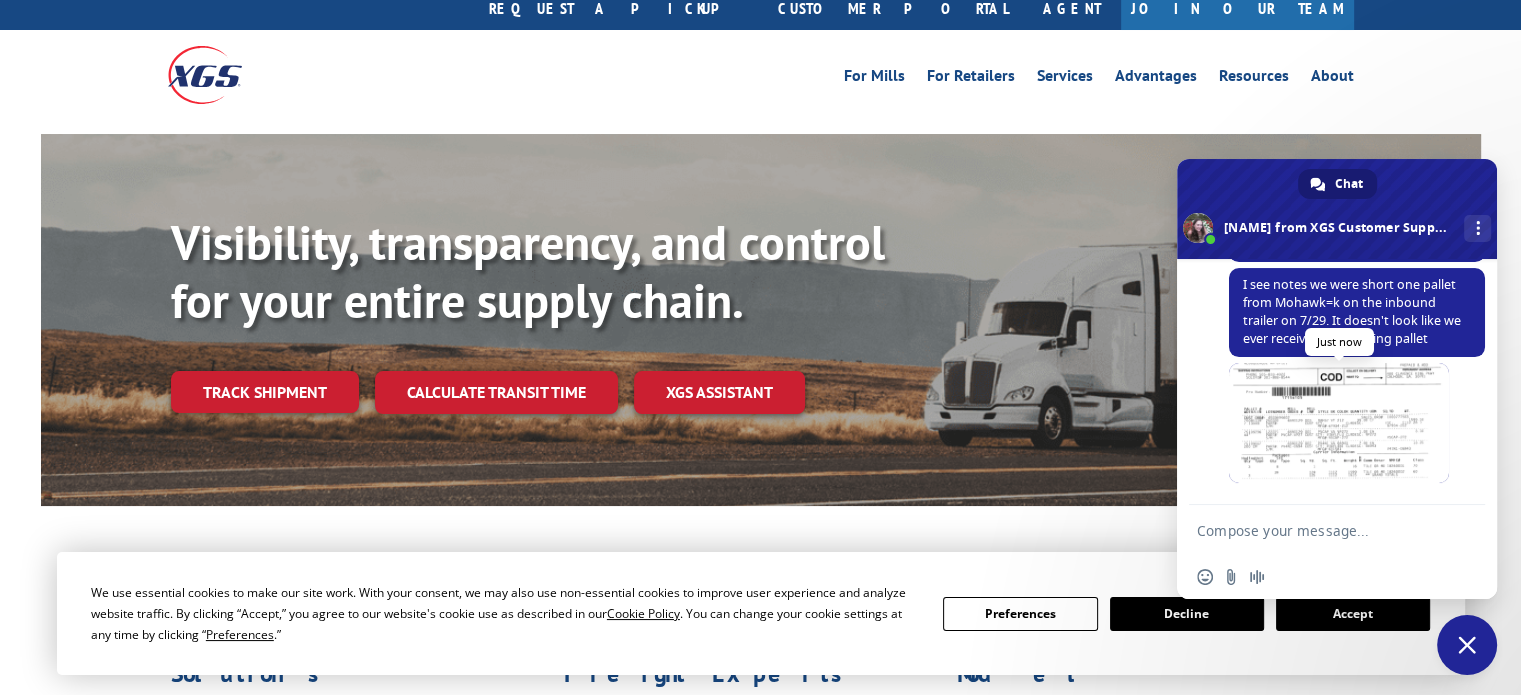 click at bounding box center (1339, 423) 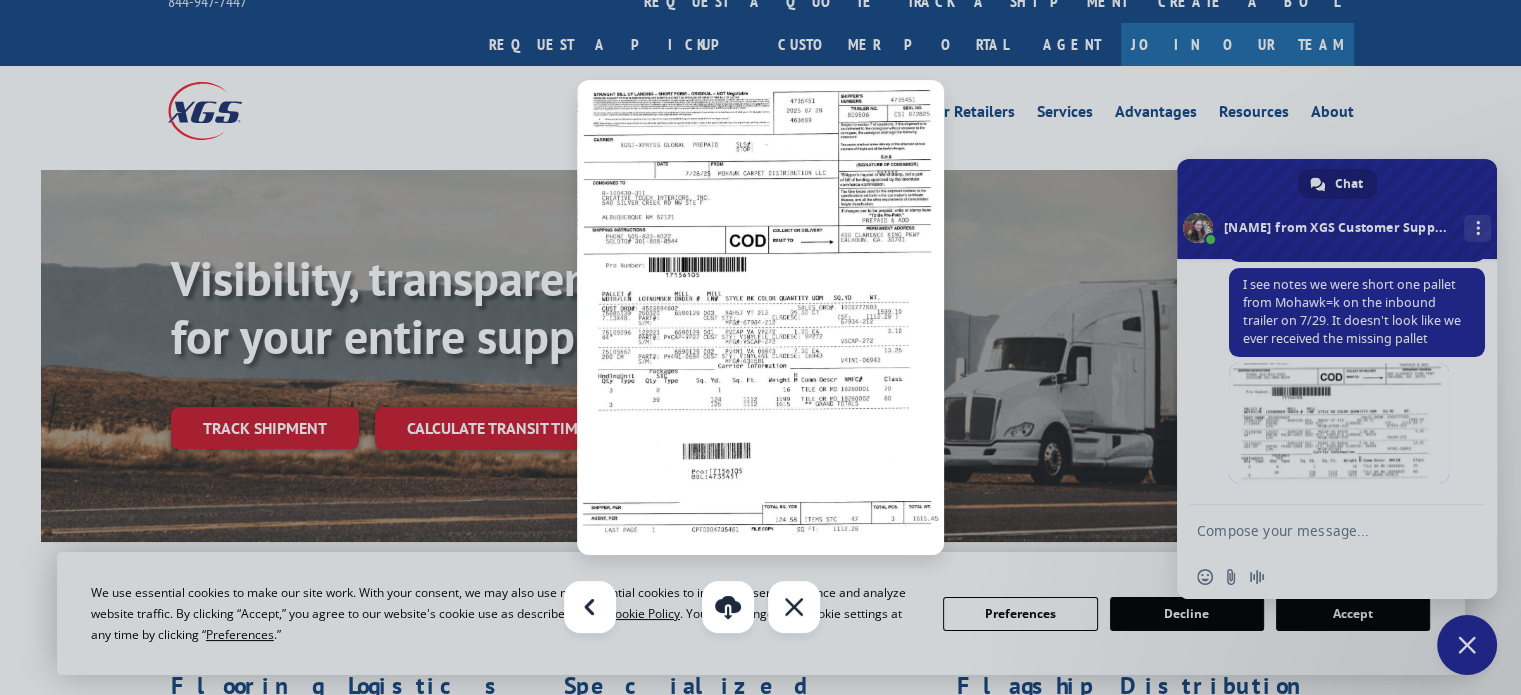 scroll, scrollTop: 0, scrollLeft: 0, axis: both 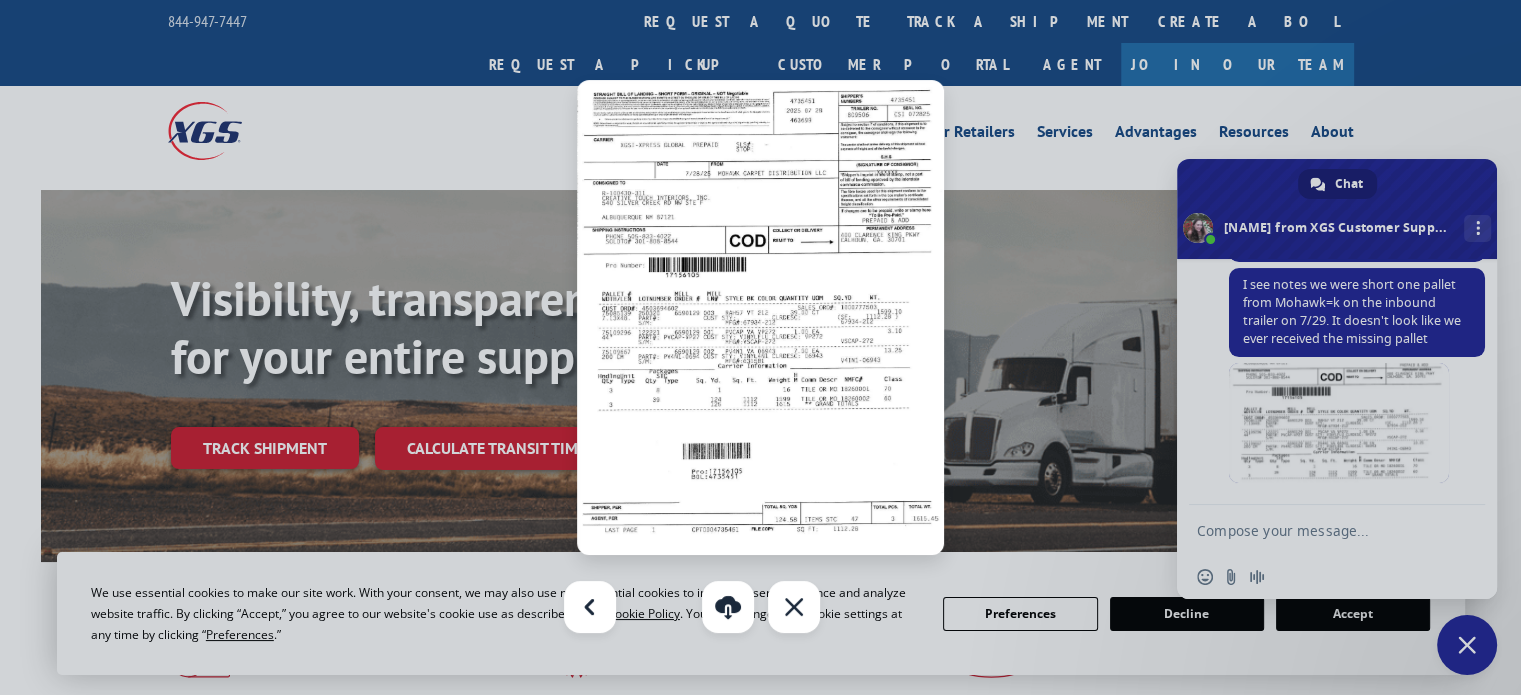 click at bounding box center [760, 347] 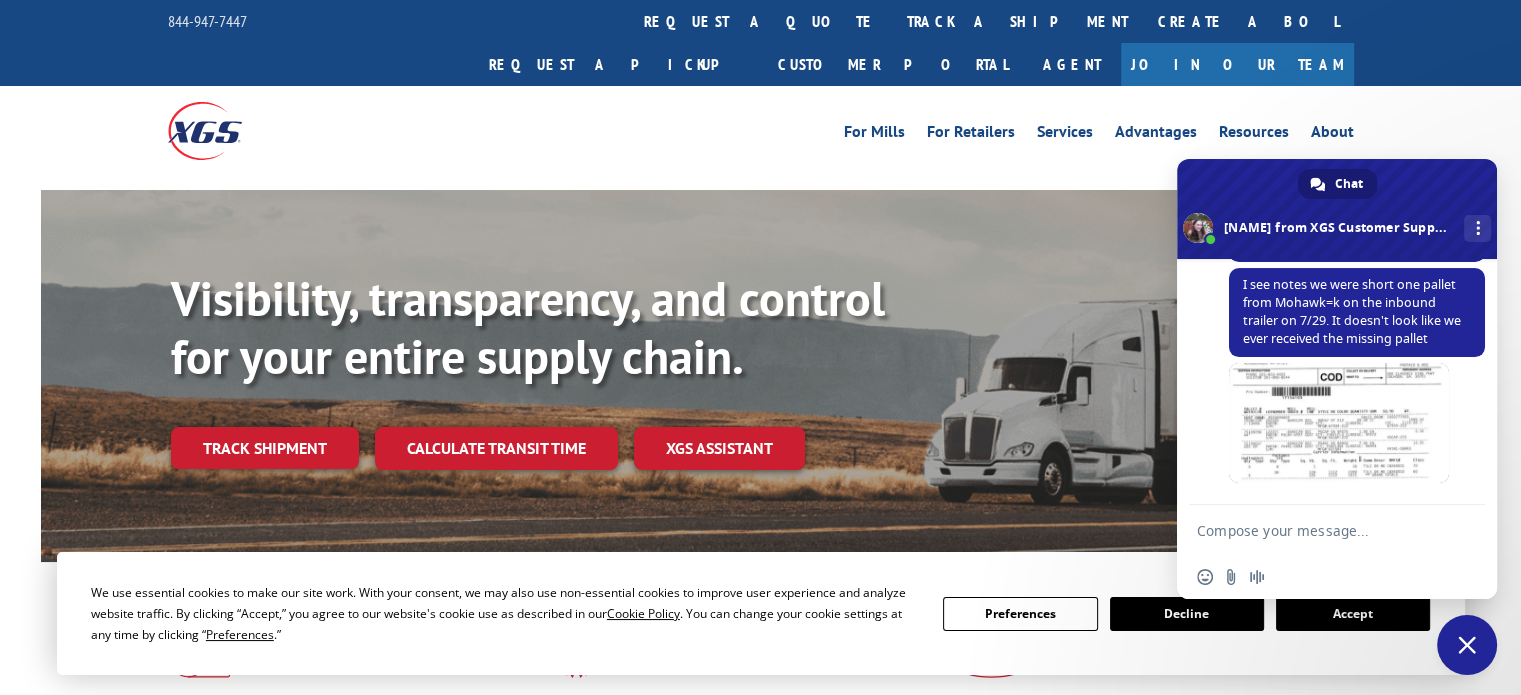click at bounding box center (1317, 530) 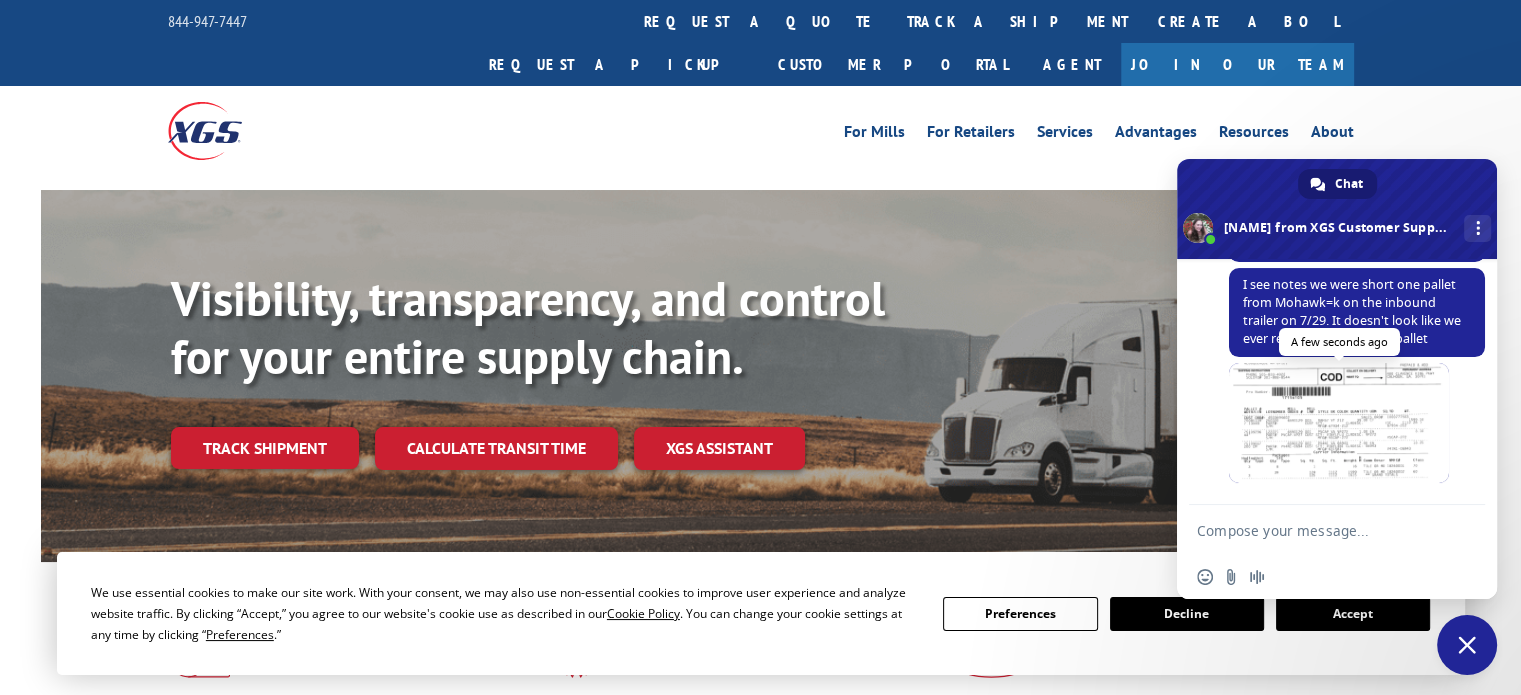 click at bounding box center (1339, 423) 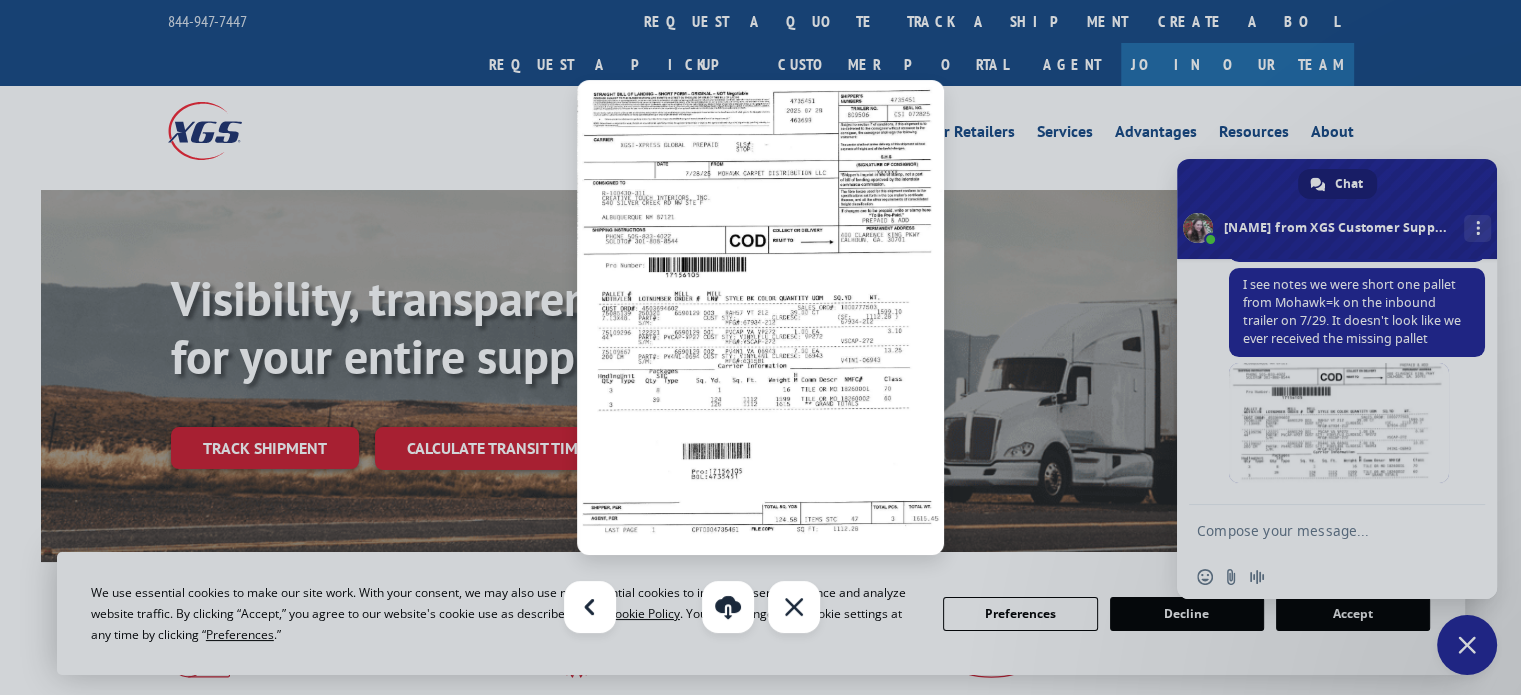 drag, startPoint x: 1292, startPoint y: 532, endPoint x: 1304, endPoint y: 535, distance: 12.369317 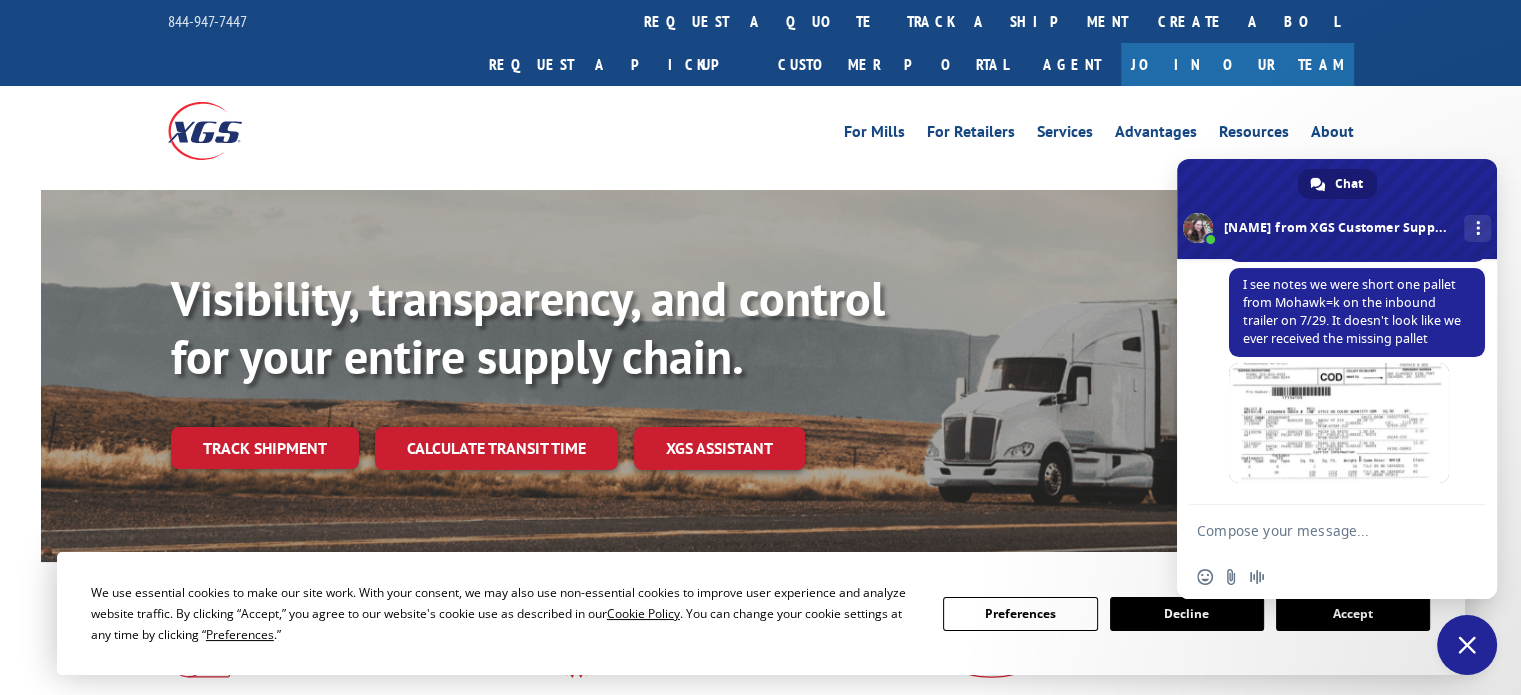 click at bounding box center (1317, 530) 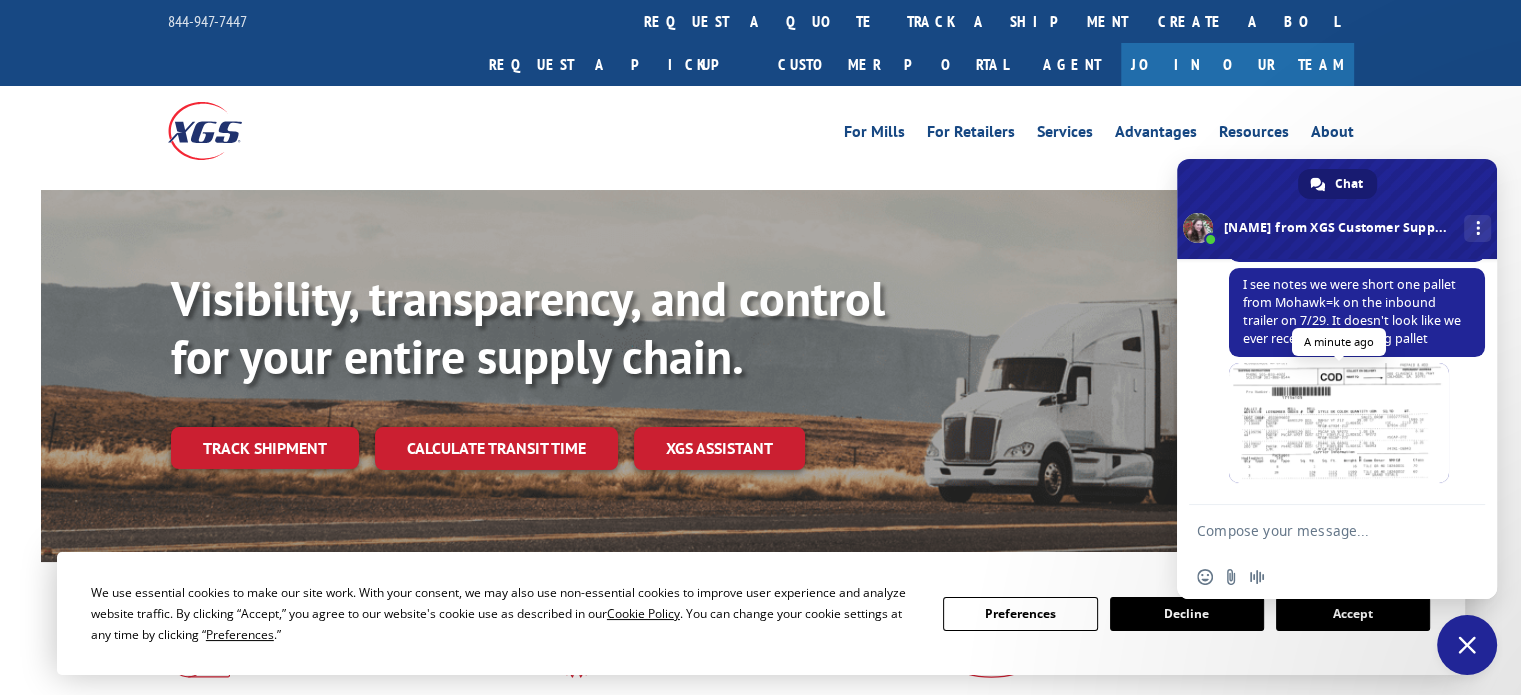 click at bounding box center [1339, 423] 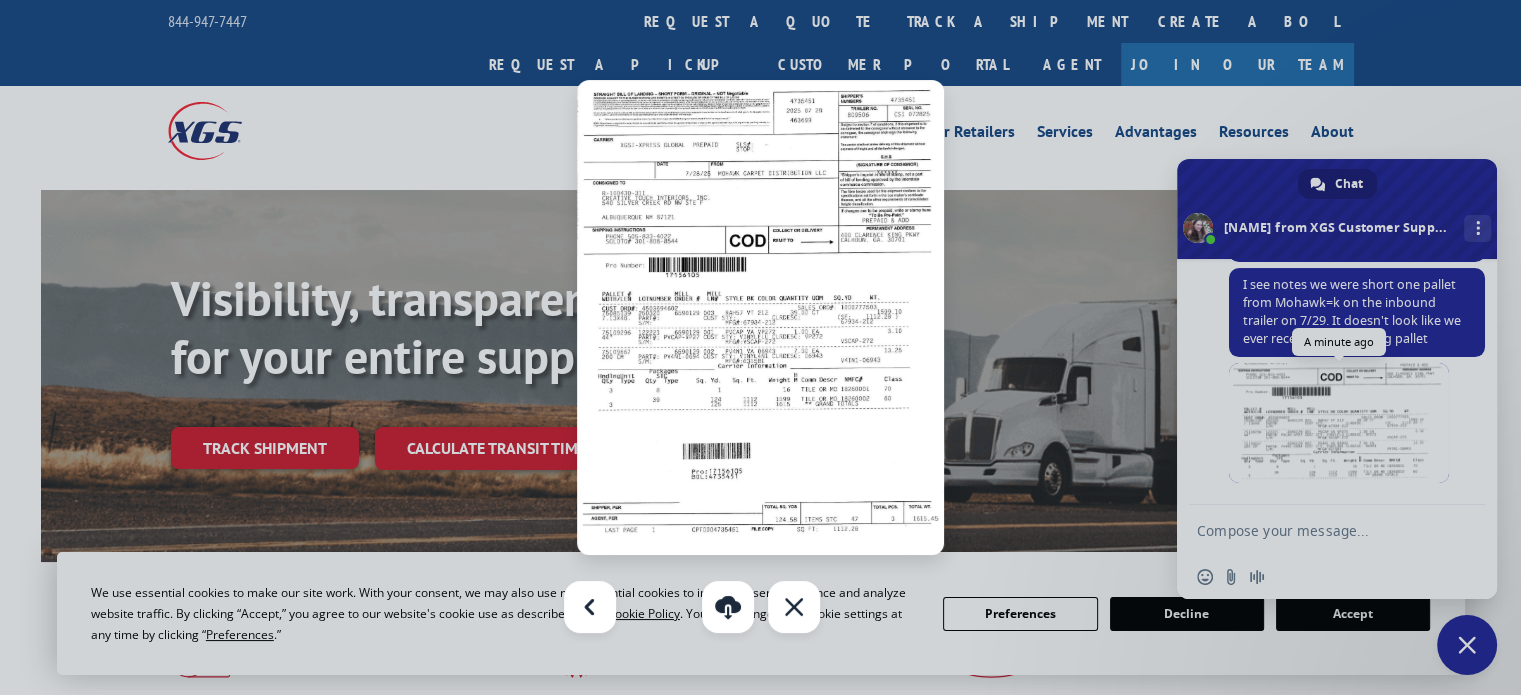 click at bounding box center (760, 347) 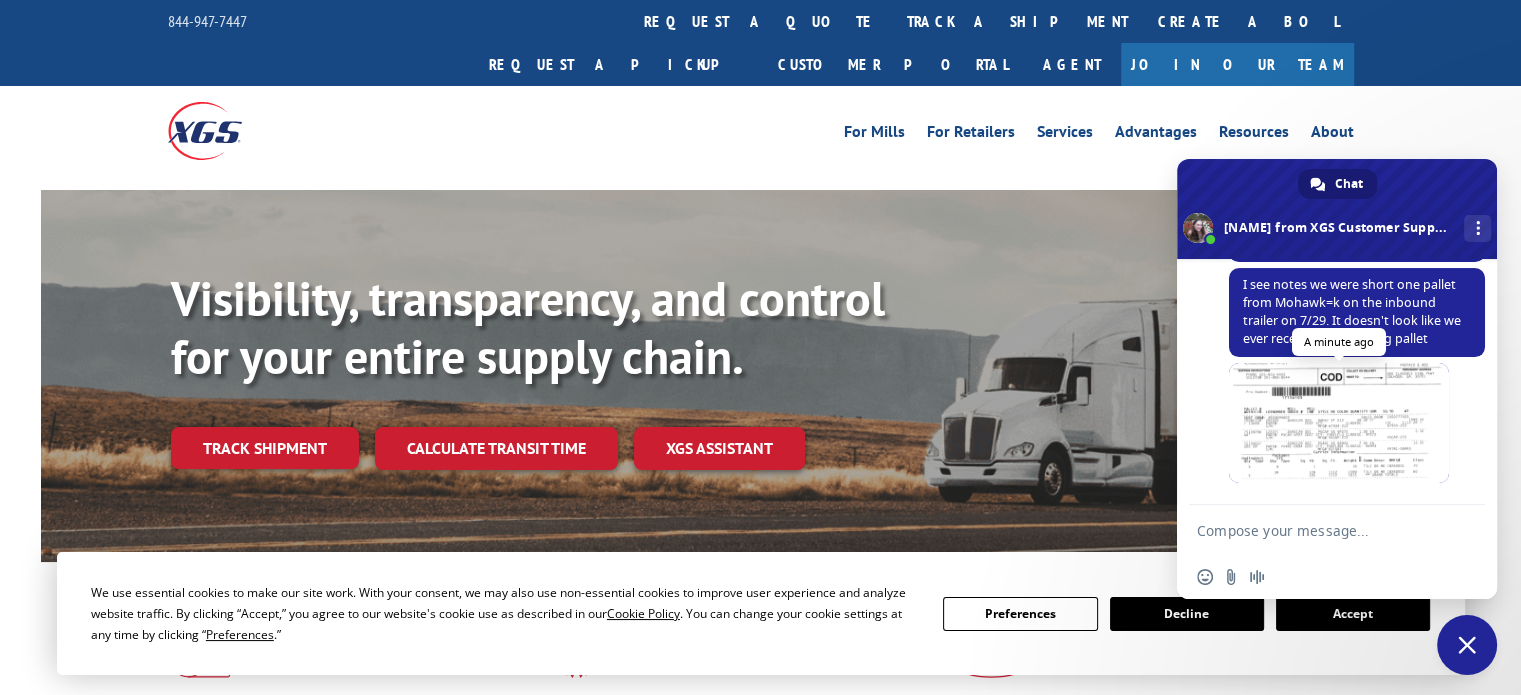 click at bounding box center [1339, 423] 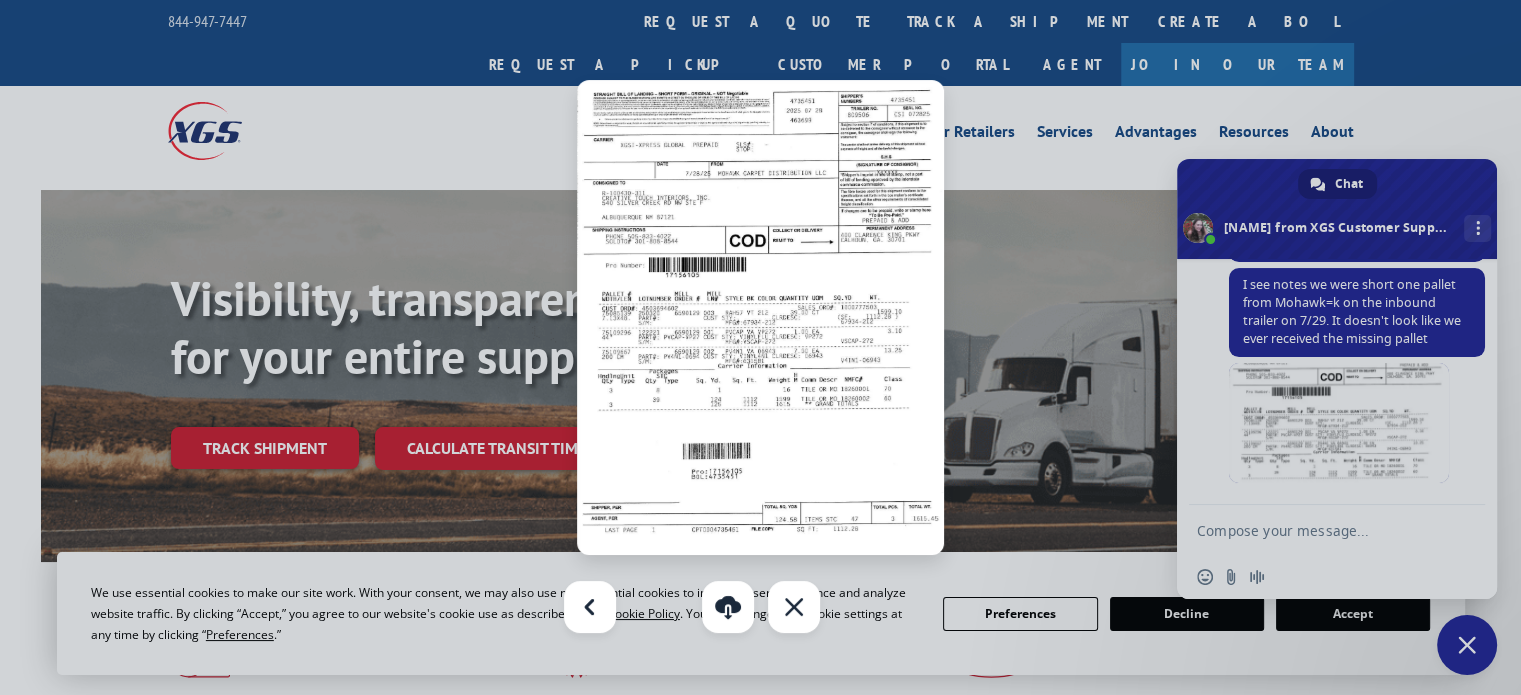 click at bounding box center (760, 347) 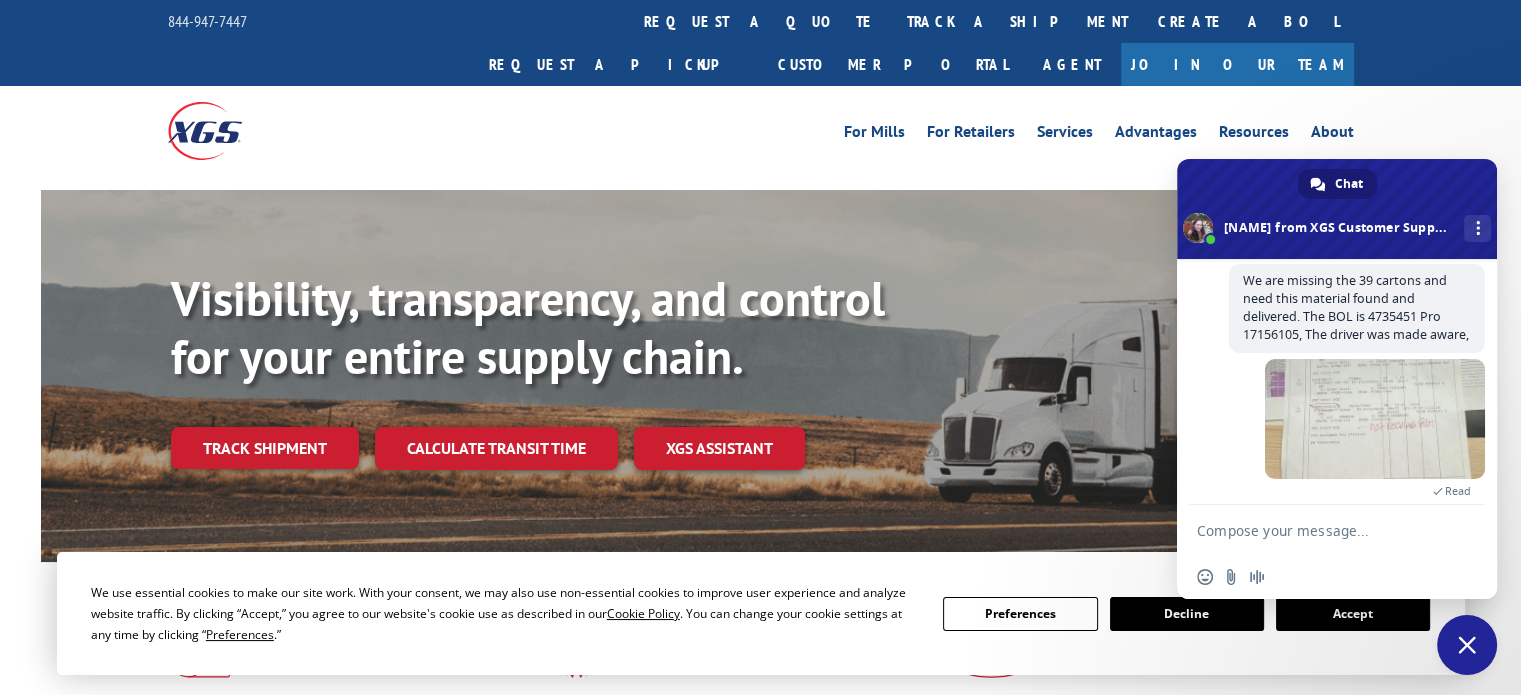 scroll, scrollTop: 73, scrollLeft: 0, axis: vertical 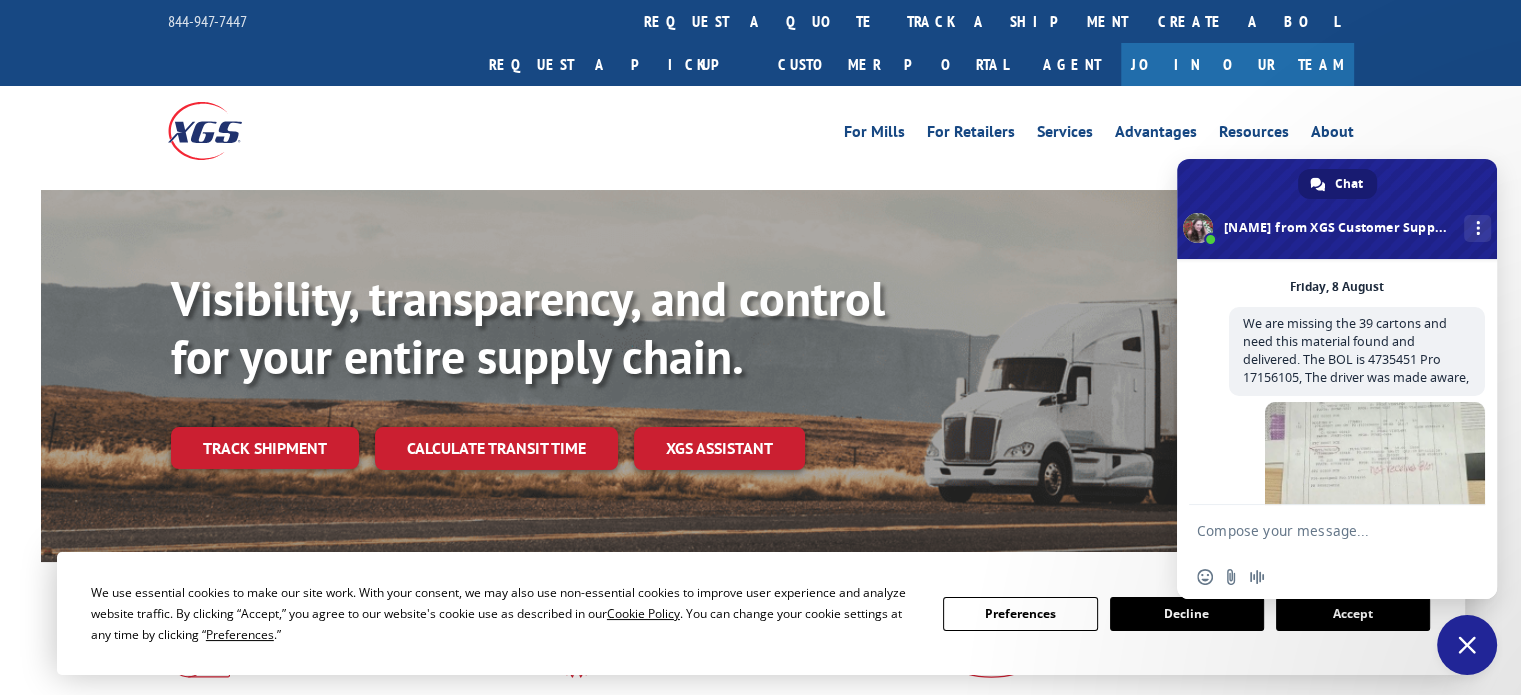 click on "Insert an emoji Send a file Audio message" at bounding box center (1337, 577) 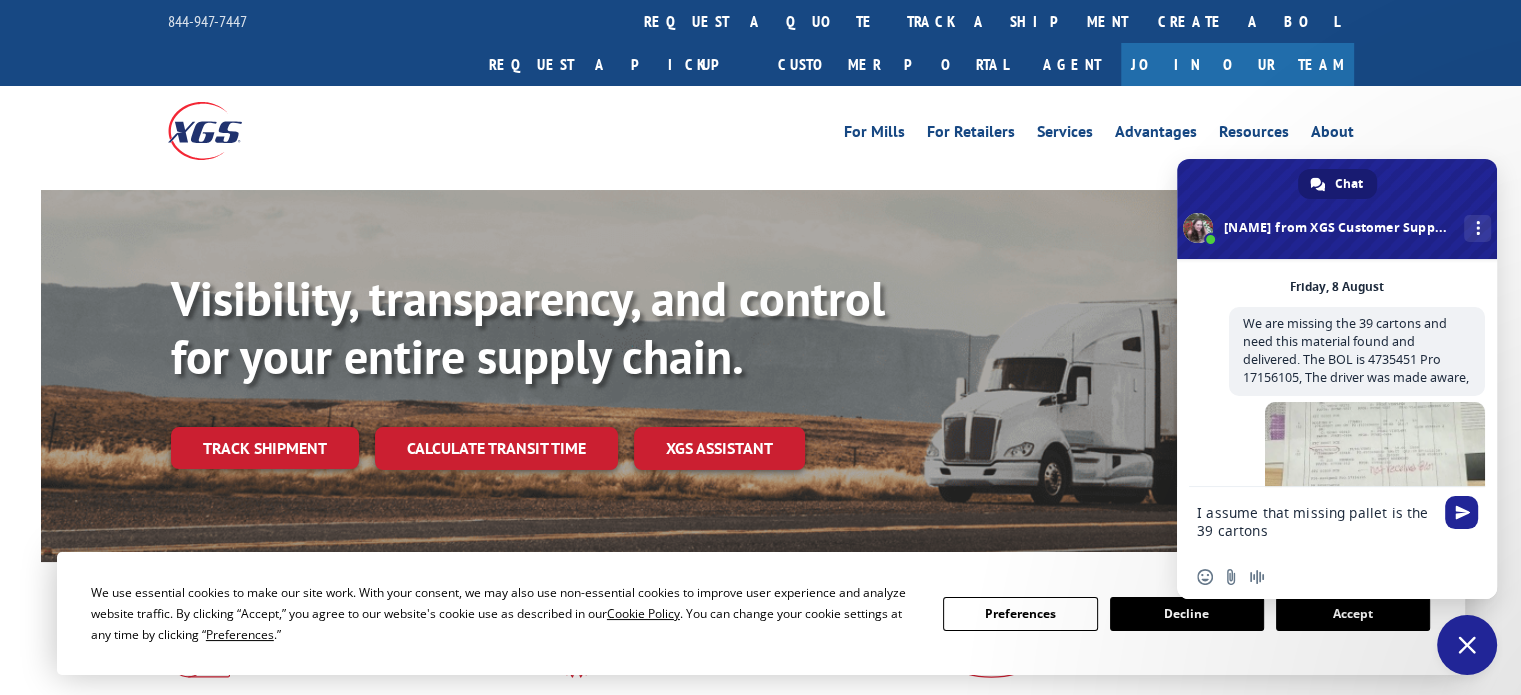 type on "I assume that missing pallet is the 39 cartons?" 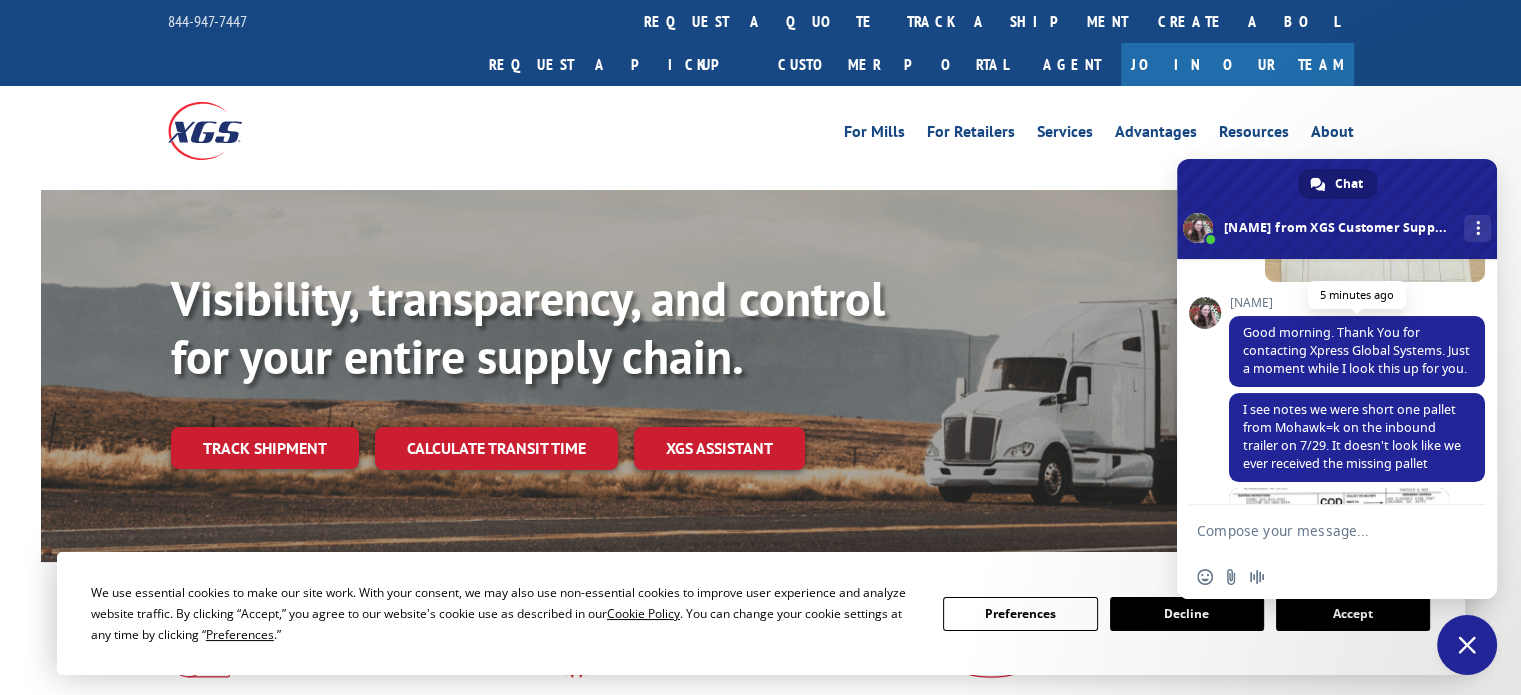 scroll, scrollTop: 553, scrollLeft: 0, axis: vertical 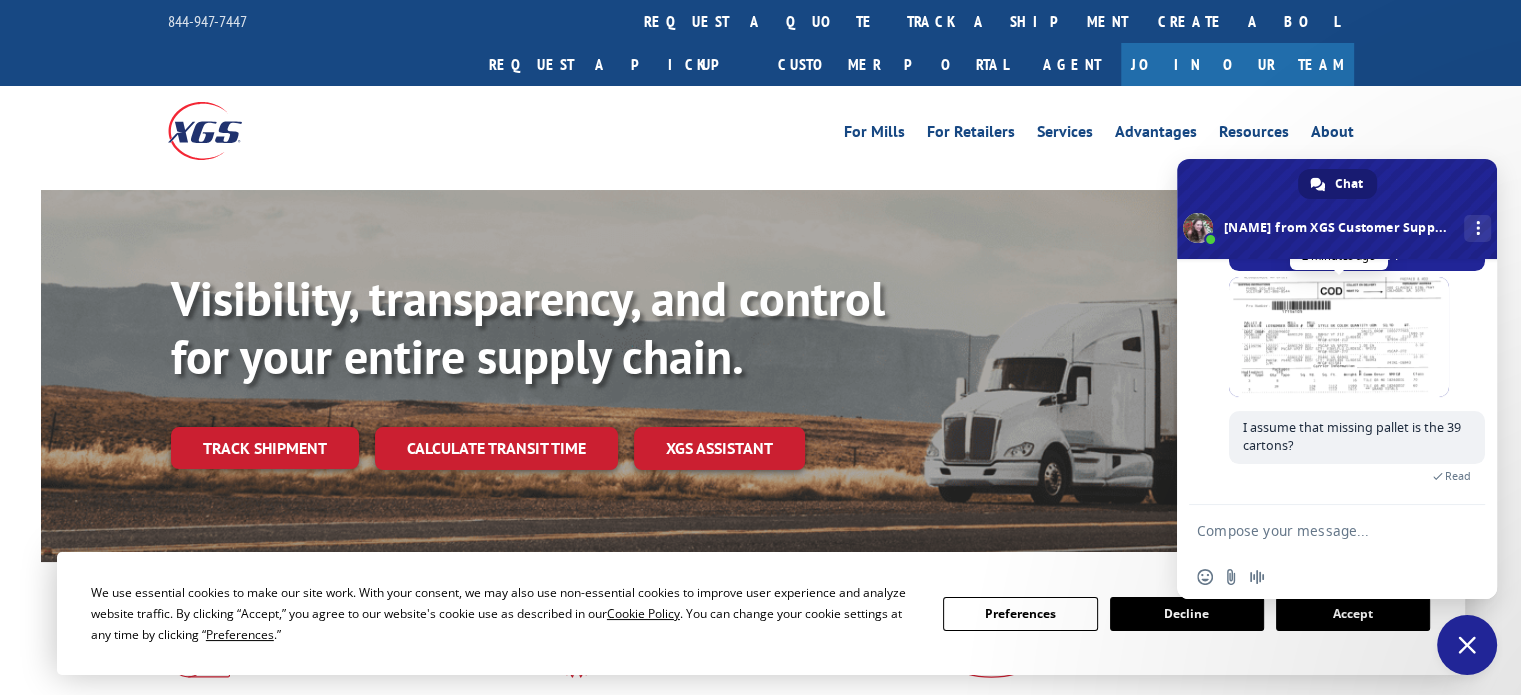 click at bounding box center [1339, 337] 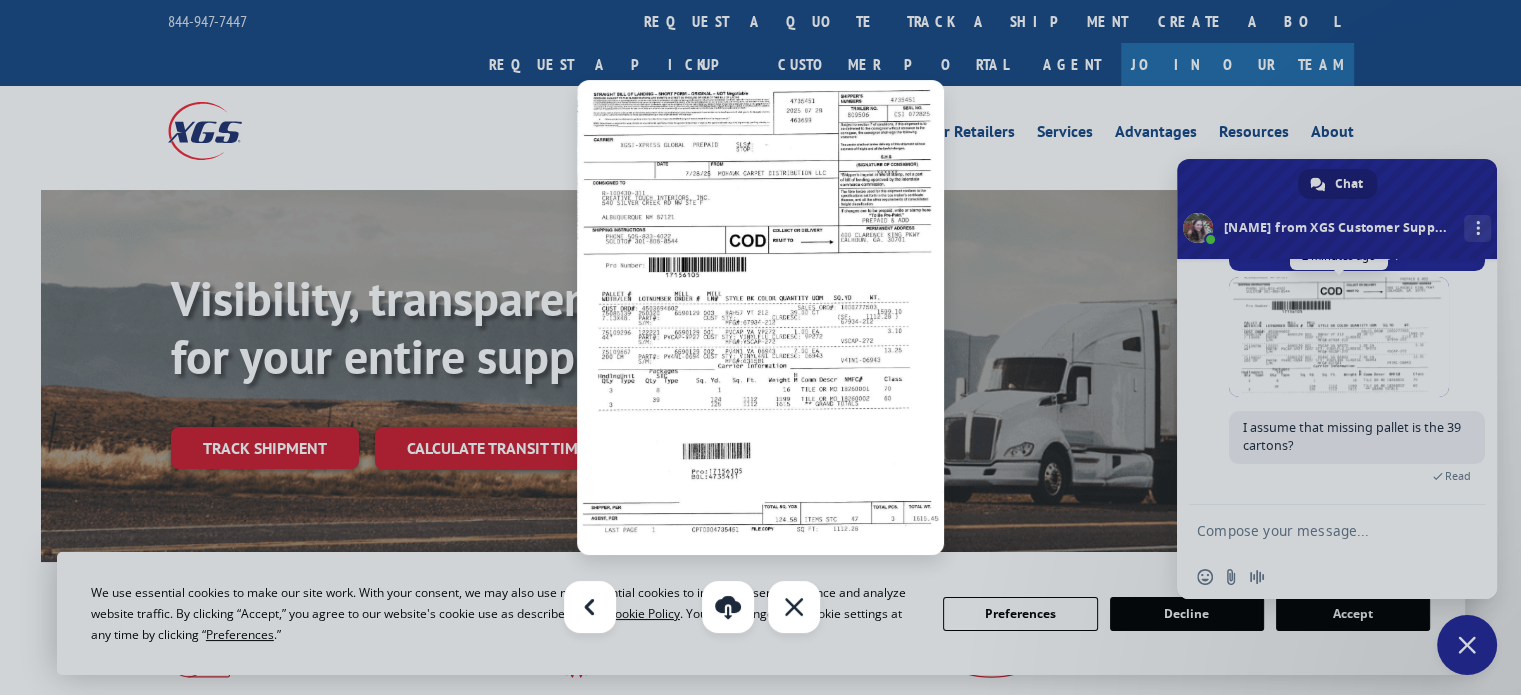 click at bounding box center (760, 347) 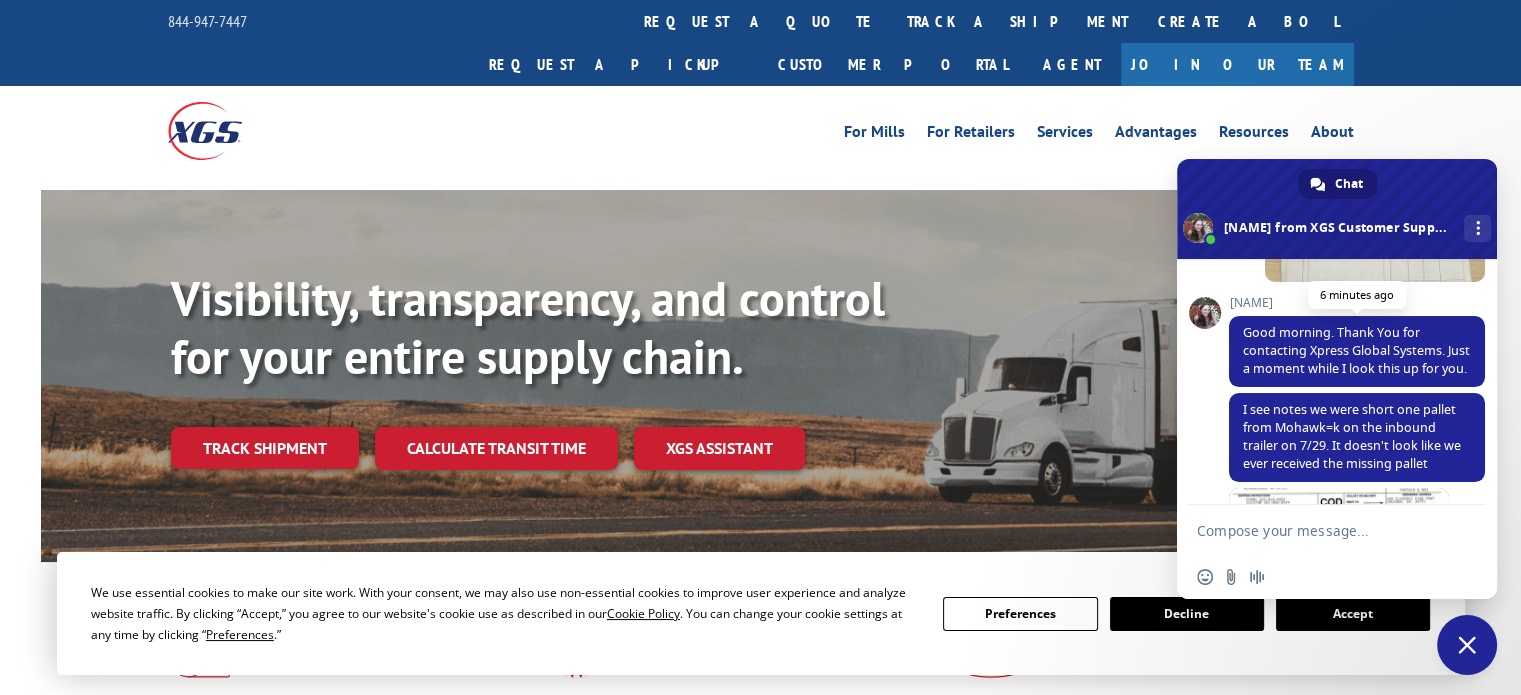 scroll, scrollTop: 433, scrollLeft: 0, axis: vertical 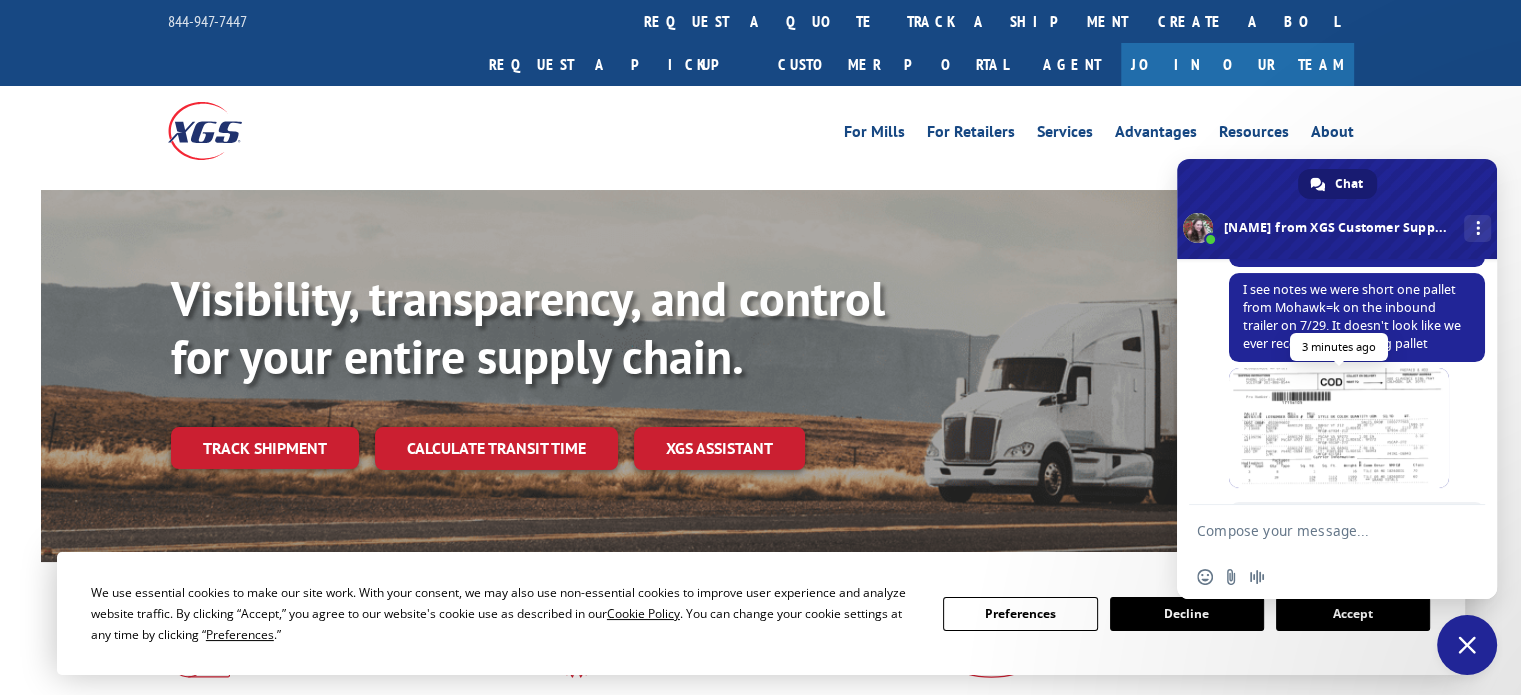 click at bounding box center [1339, 428] 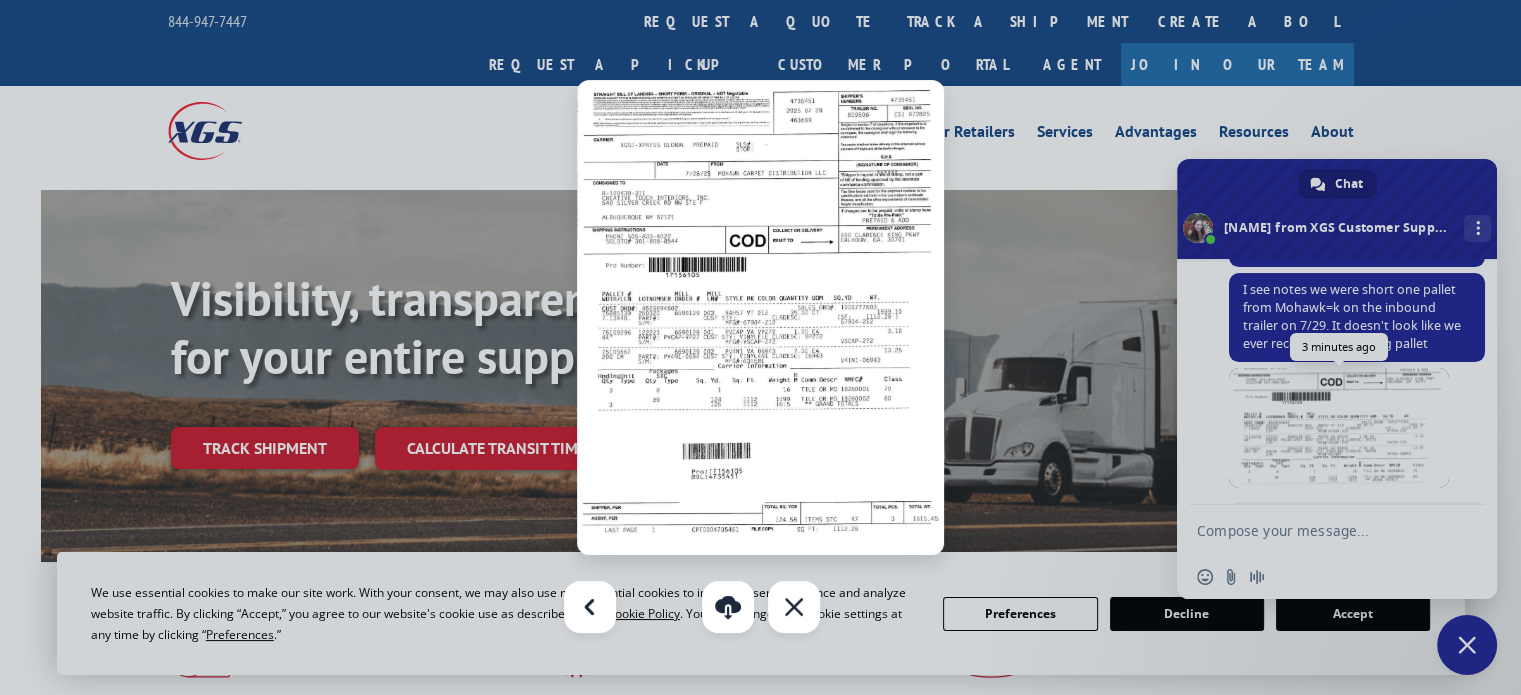 click at bounding box center [760, 347] 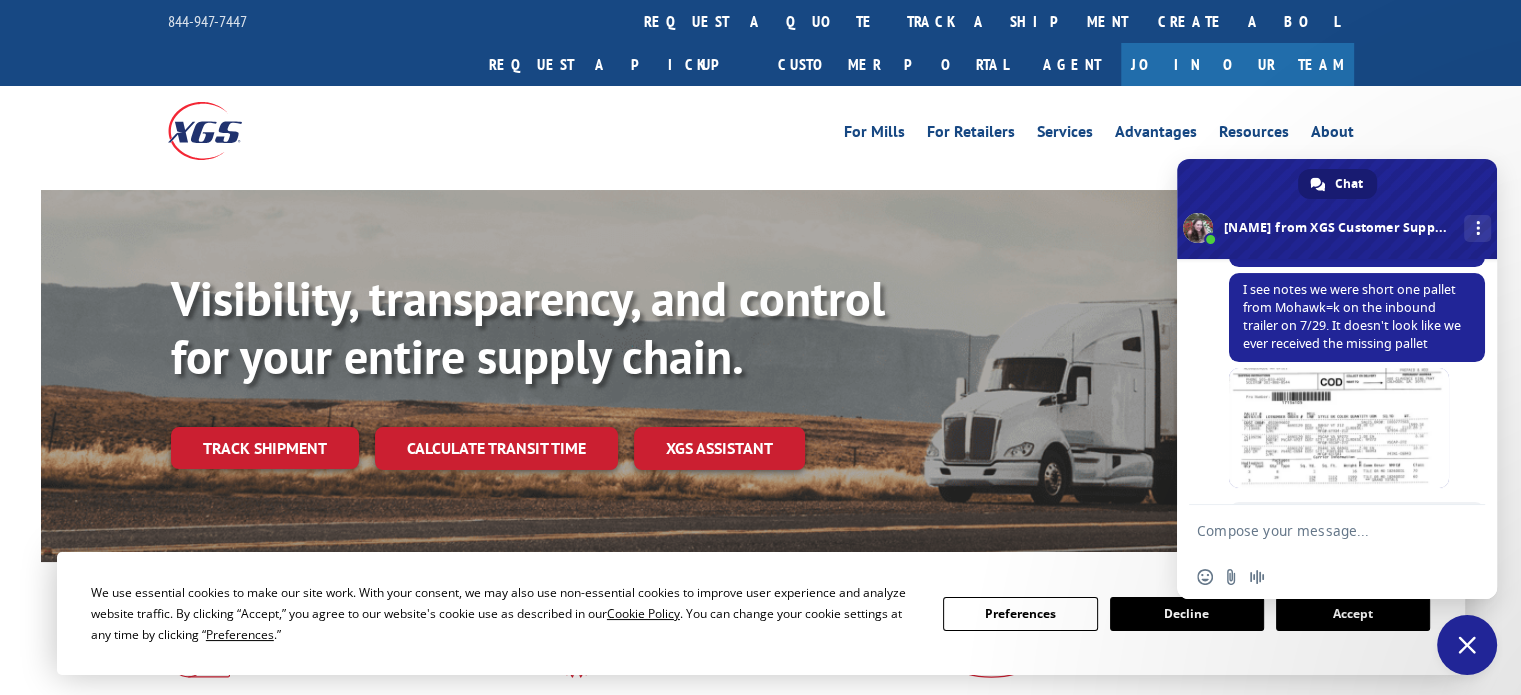 scroll, scrollTop: 612, scrollLeft: 0, axis: vertical 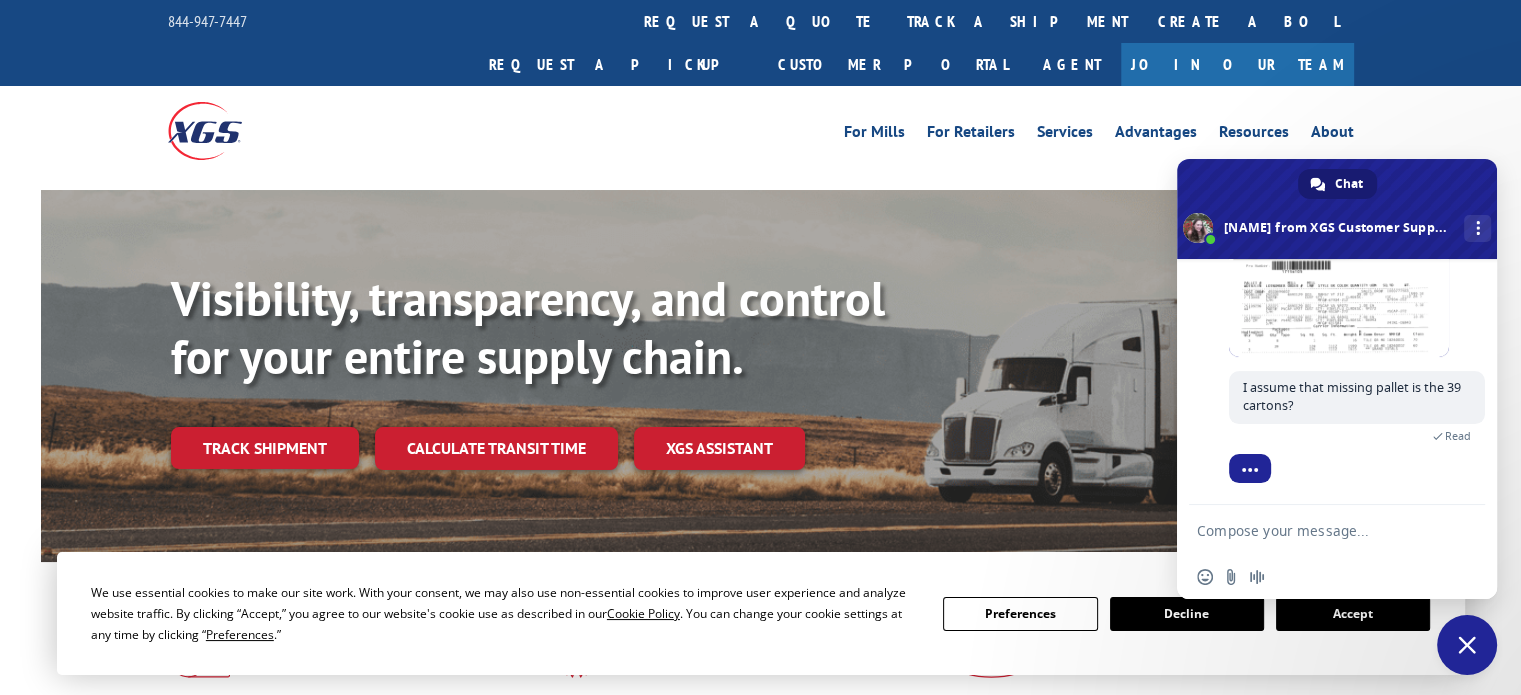 click at bounding box center (1339, 297) 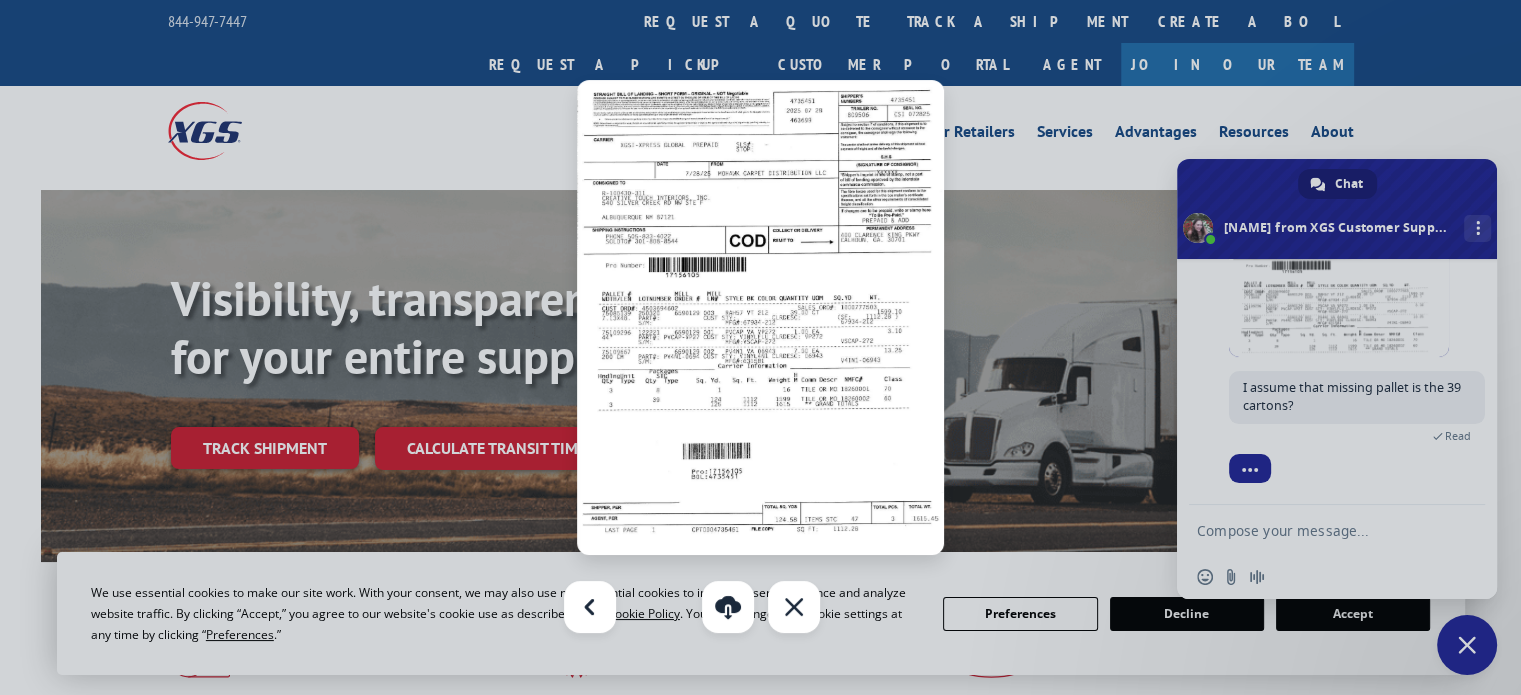 click at bounding box center (760, 347) 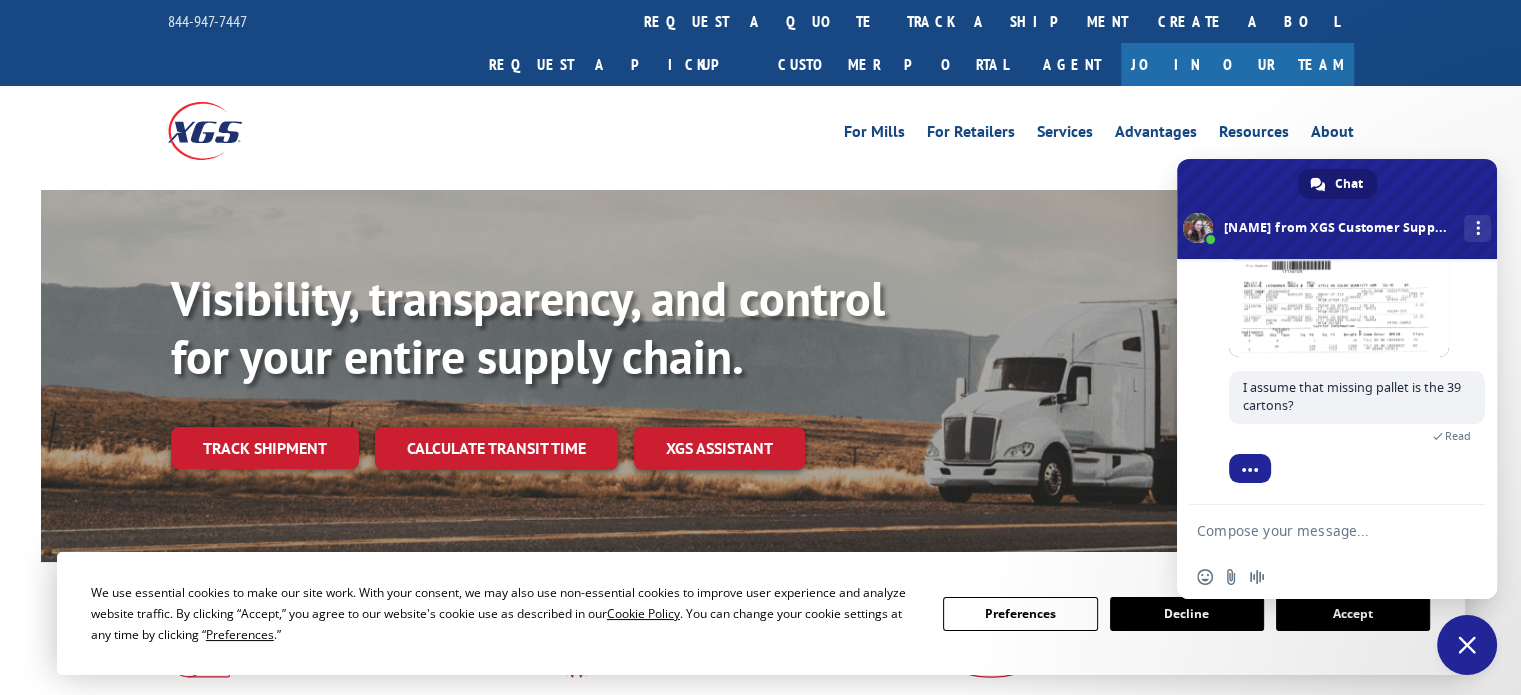 click at bounding box center (1339, 297) 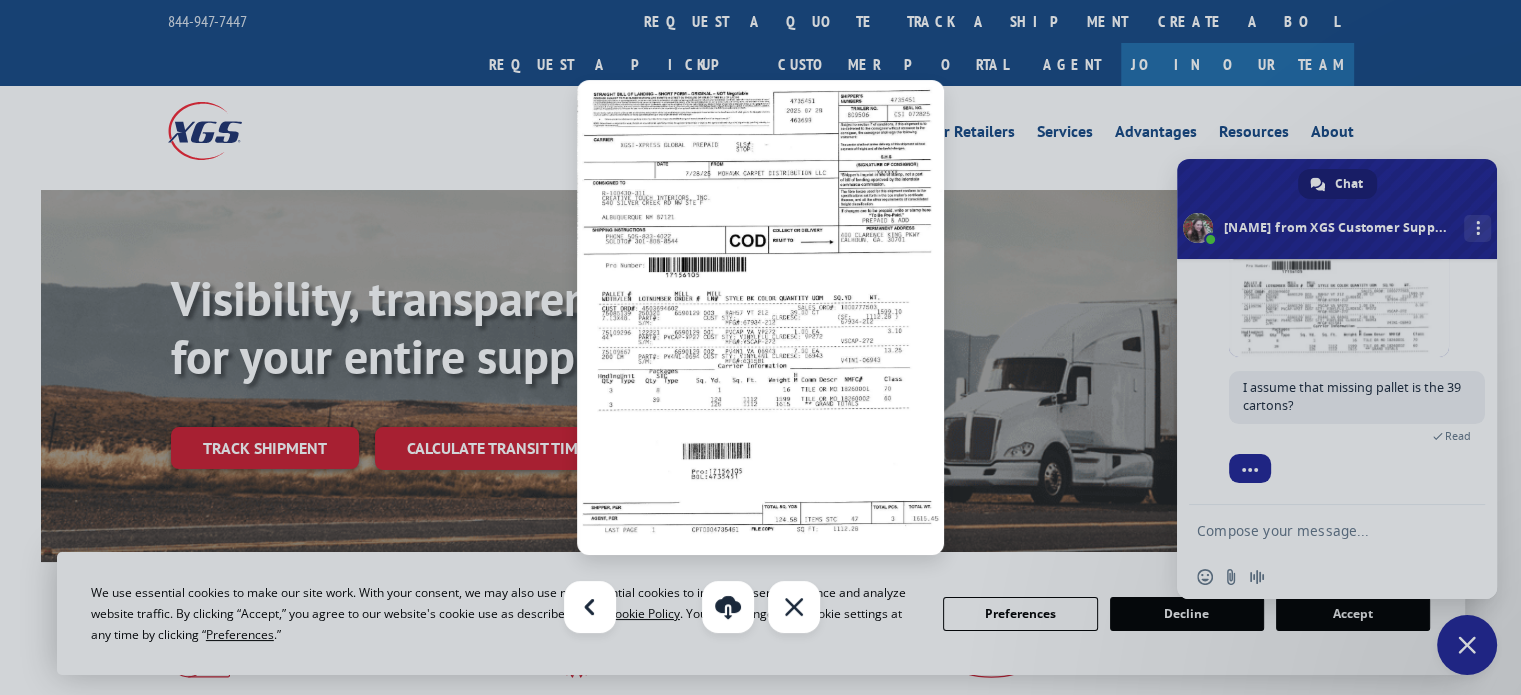 click at bounding box center (760, 317) 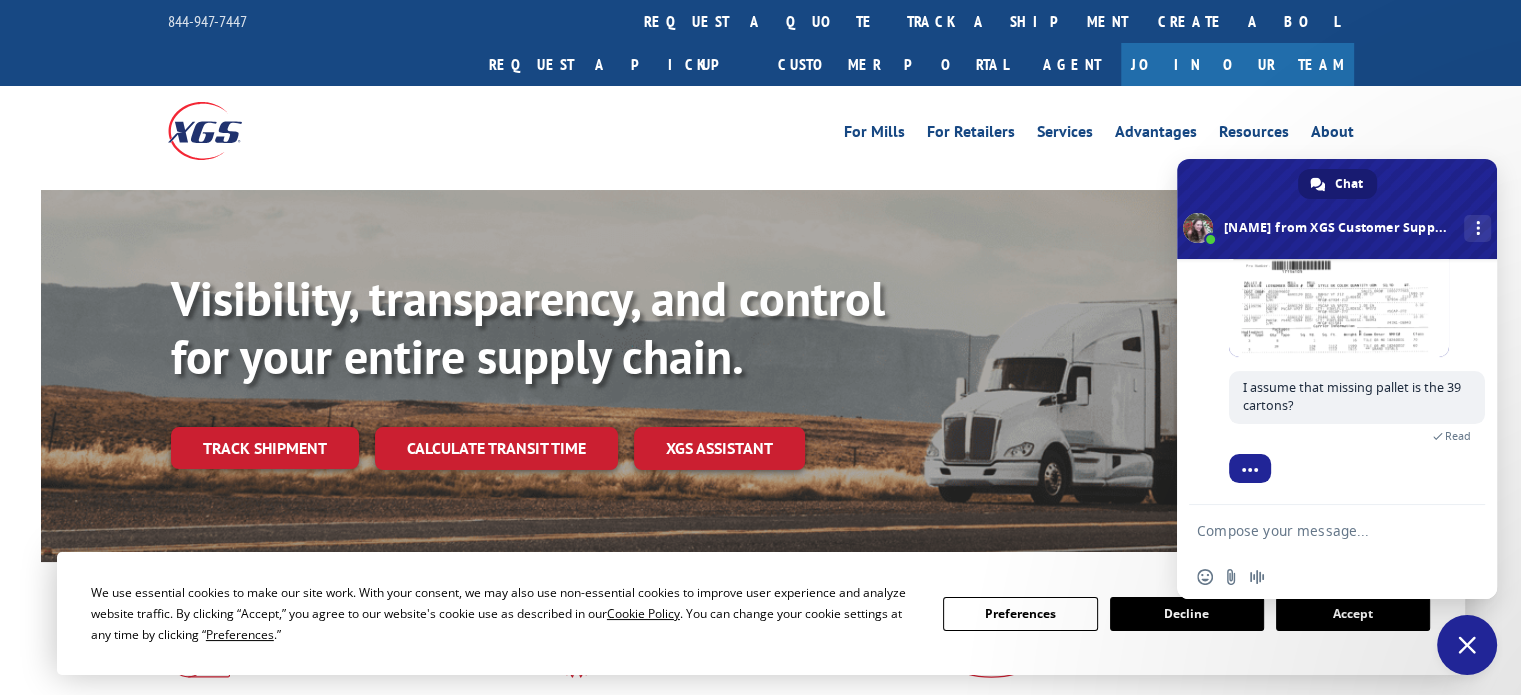 click at bounding box center [1339, 297] 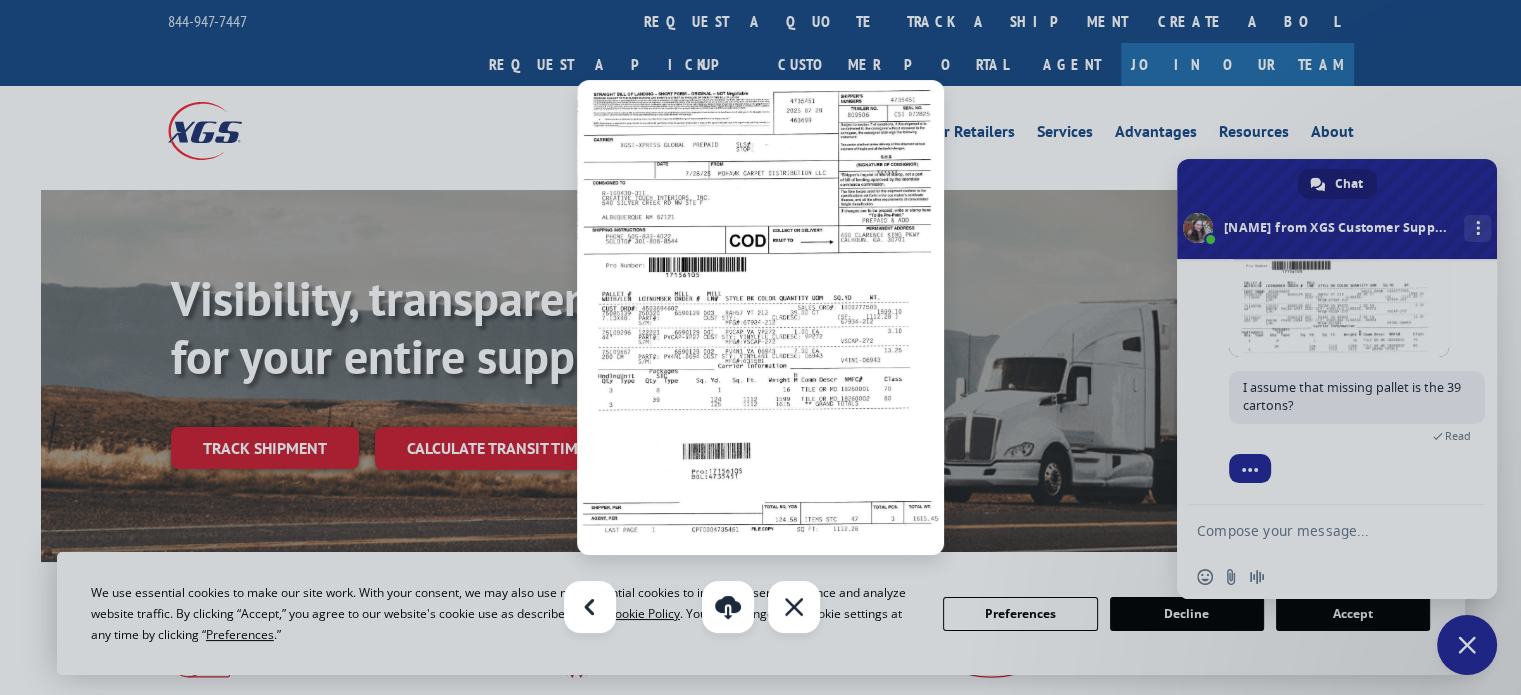 click at bounding box center (760, 347) 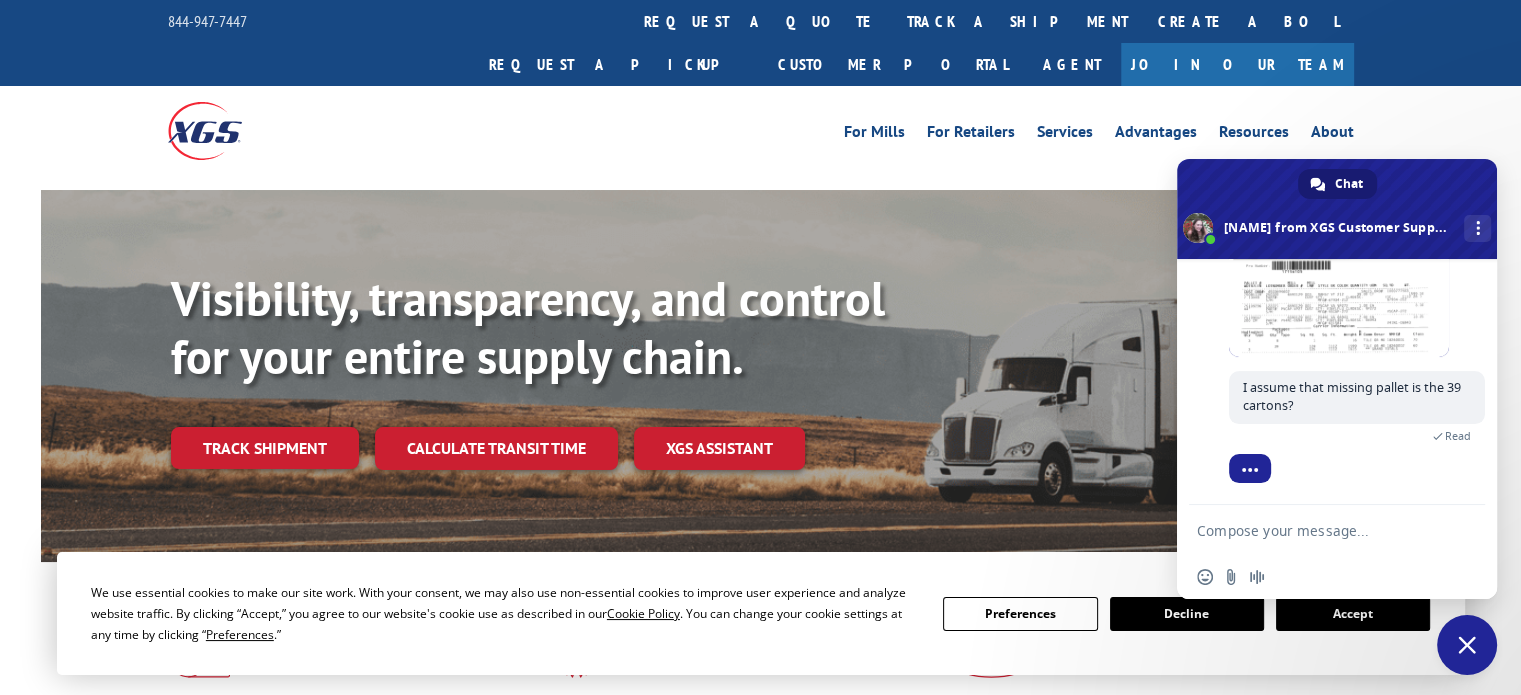 click at bounding box center [1339, 297] 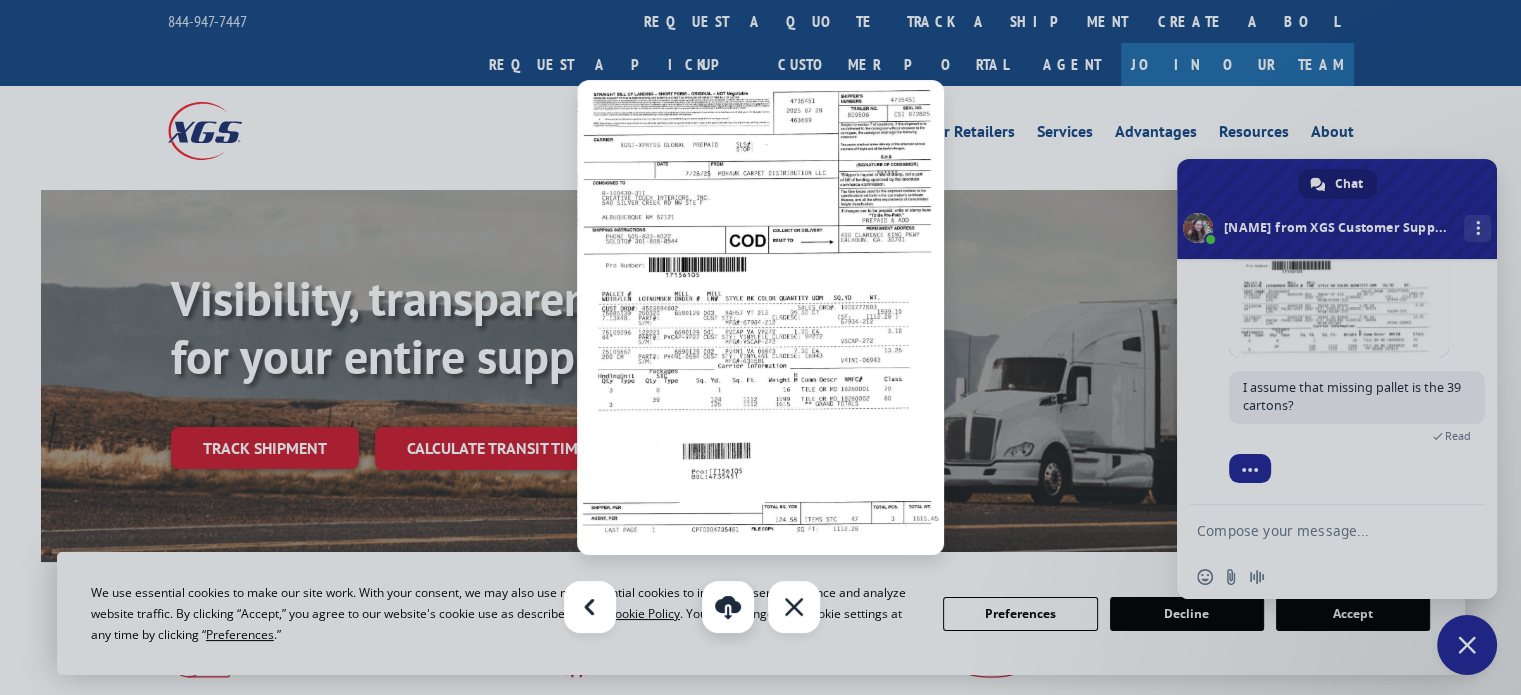 click at bounding box center (728, 607) 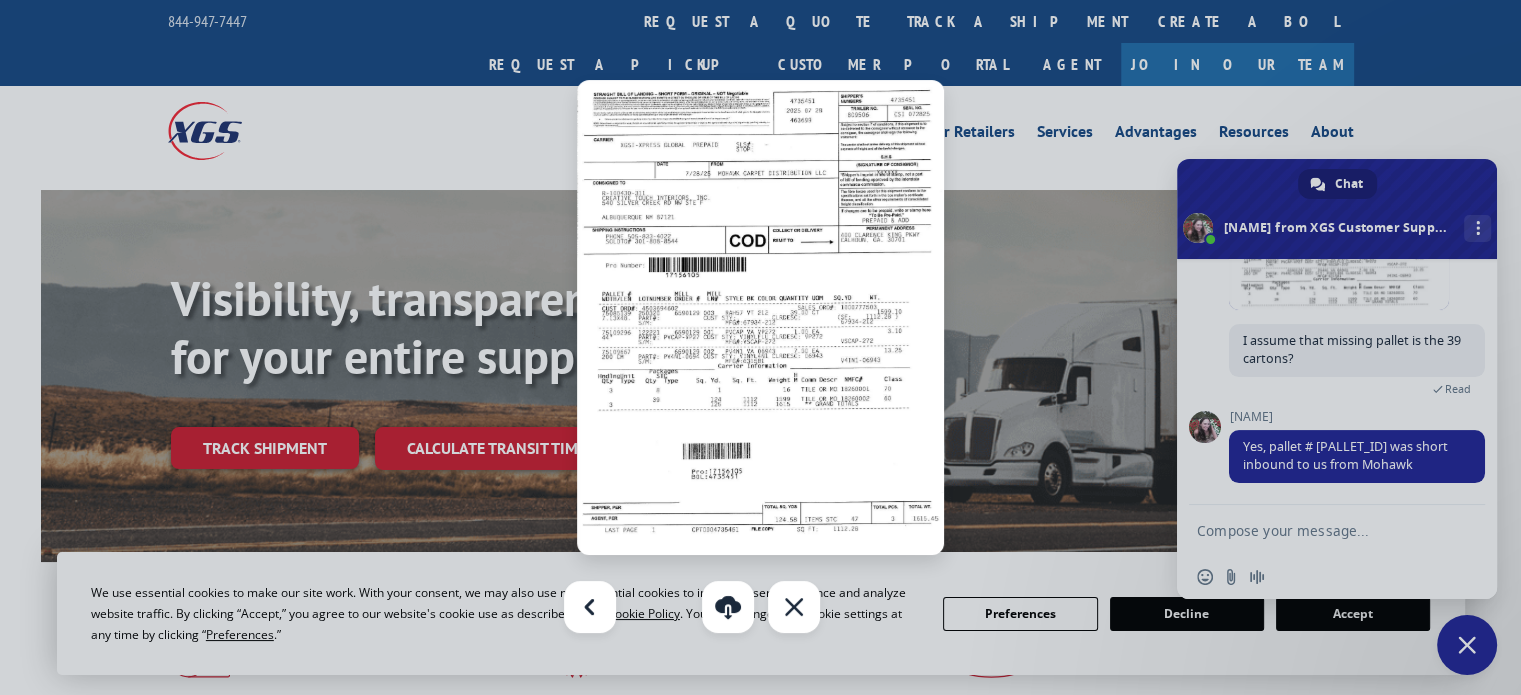 scroll, scrollTop: 660, scrollLeft: 0, axis: vertical 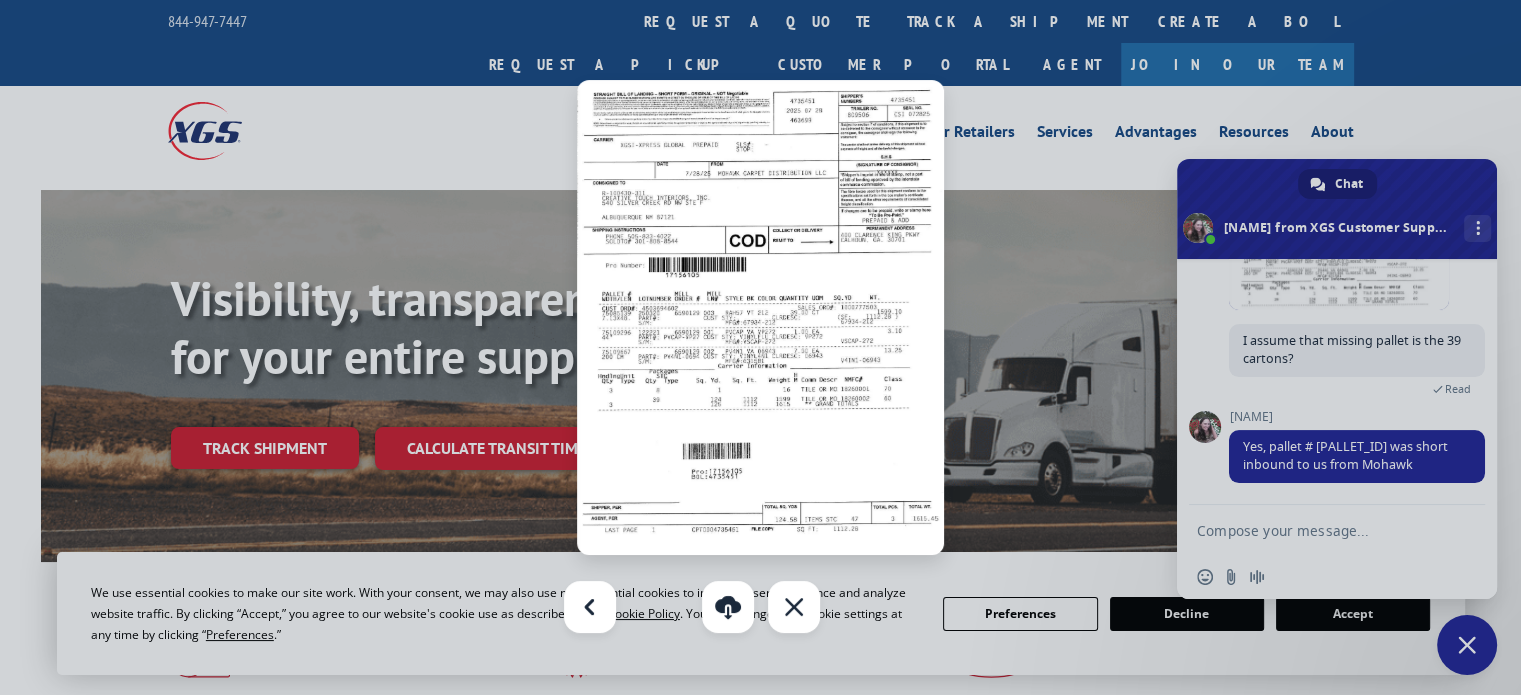 click at bounding box center [760, 347] 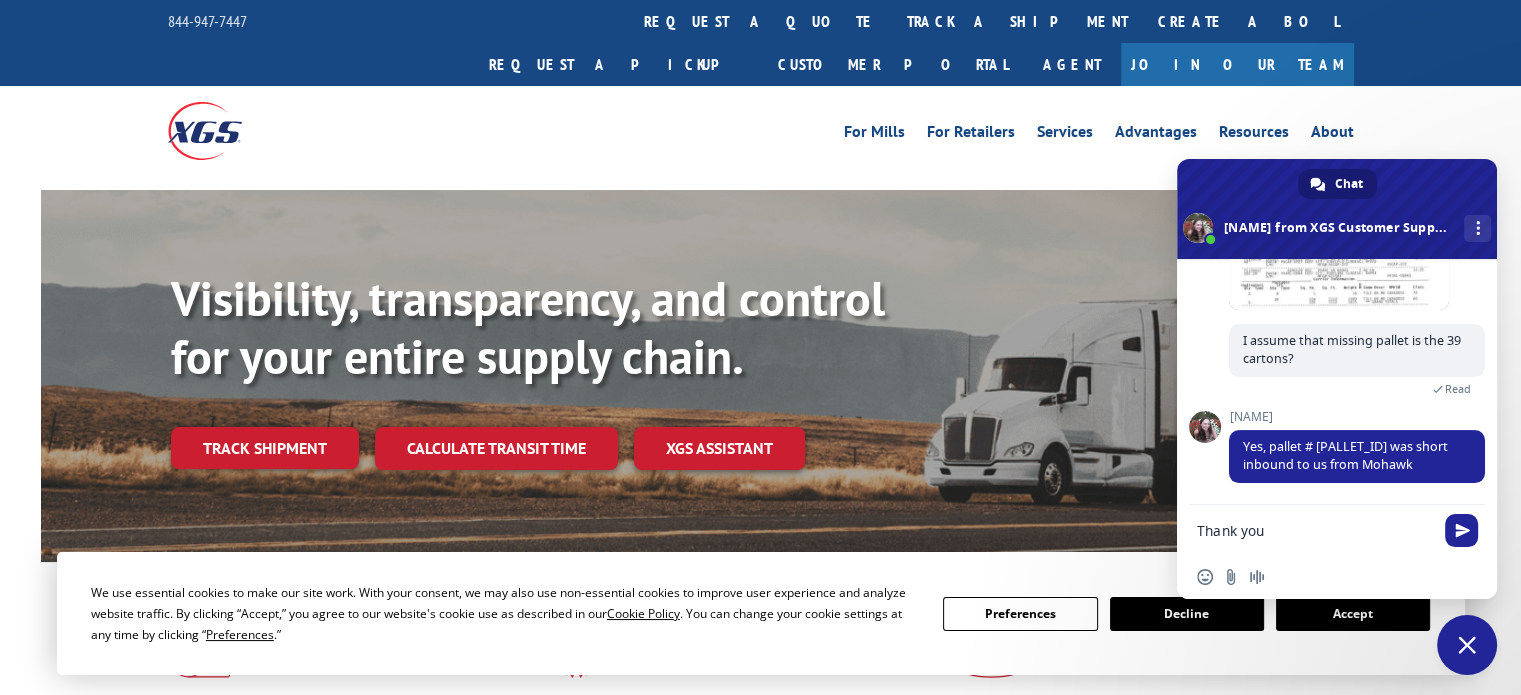 type on "Thank you!" 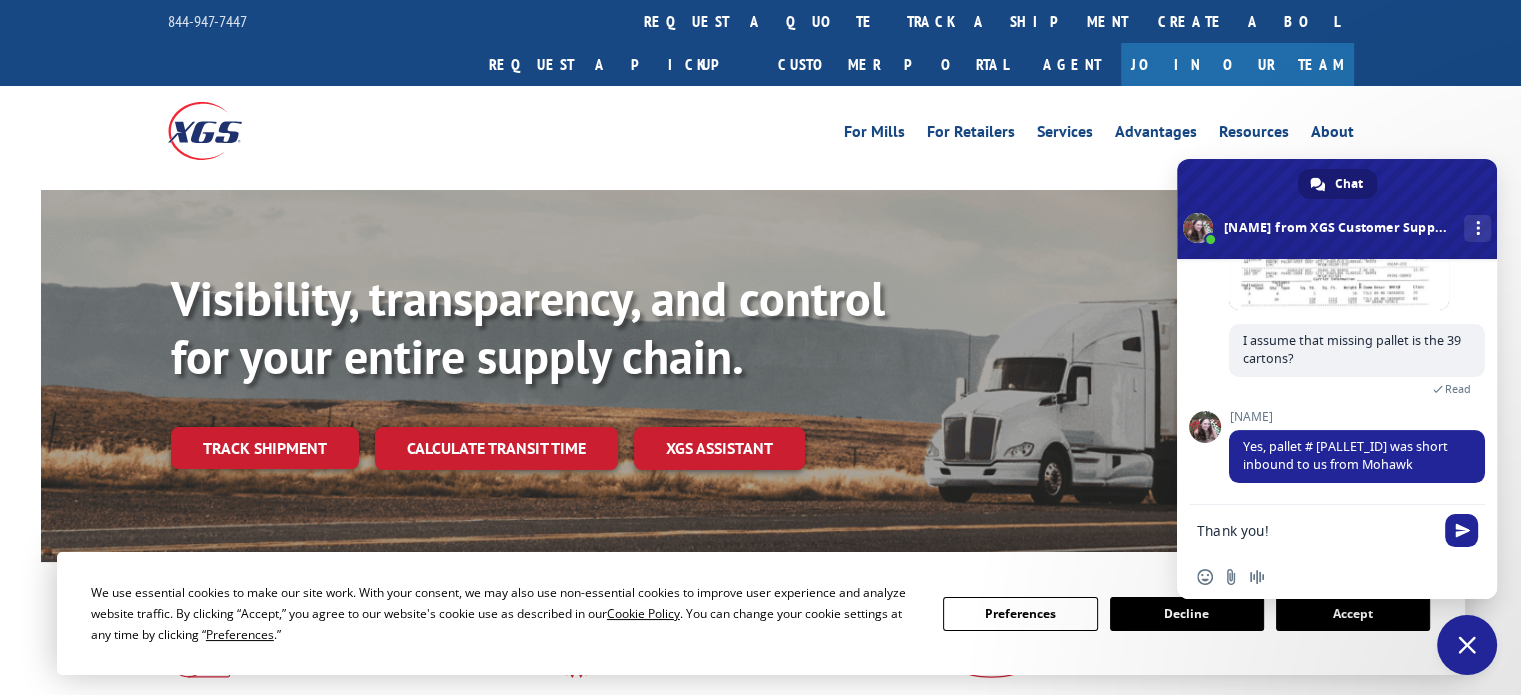 type 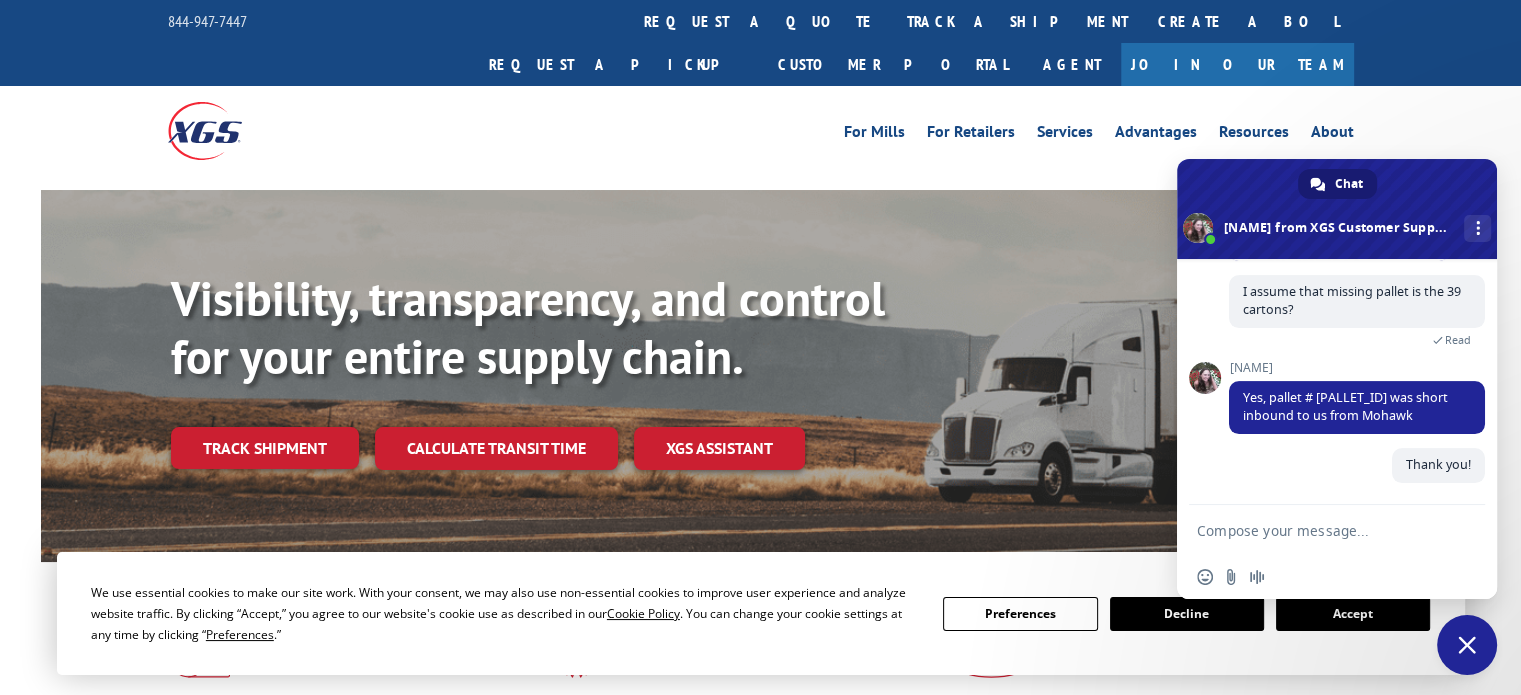 scroll, scrollTop: 710, scrollLeft: 0, axis: vertical 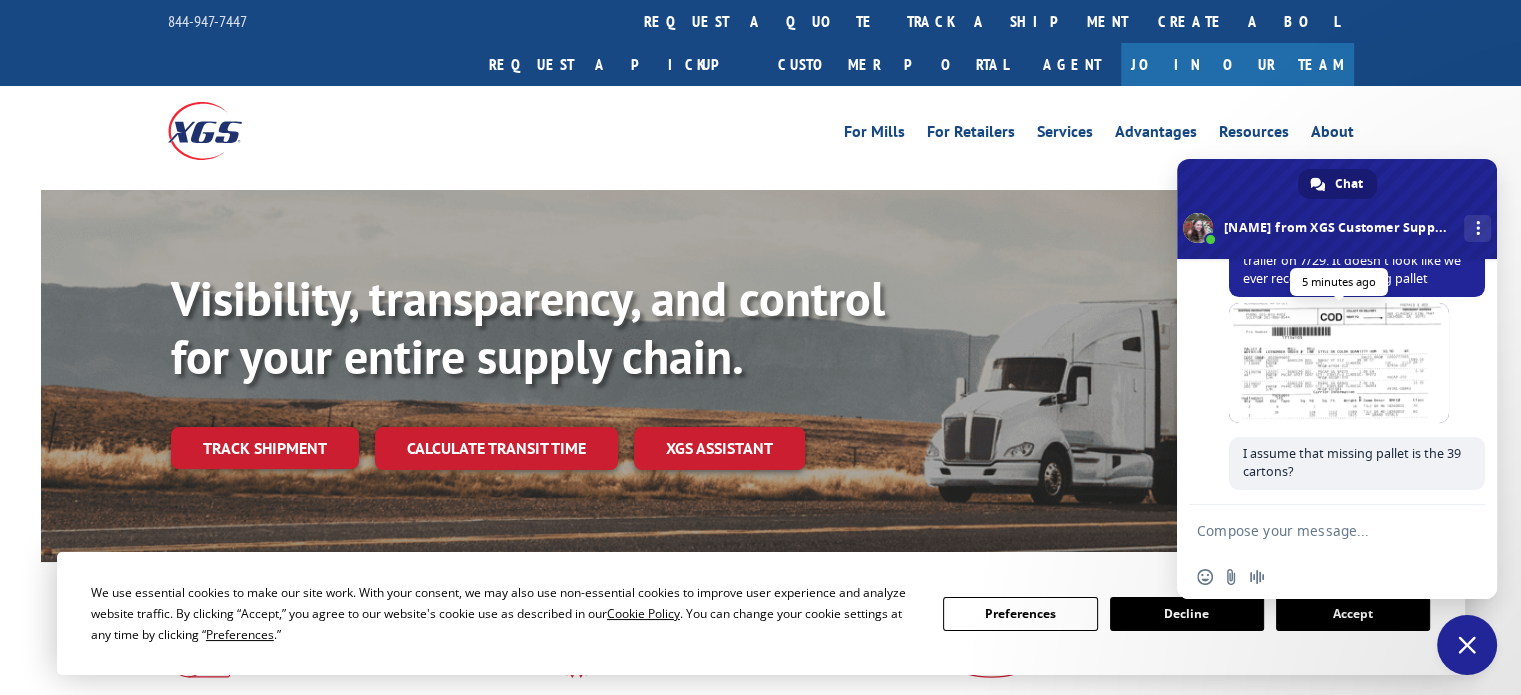 click at bounding box center [1339, 363] 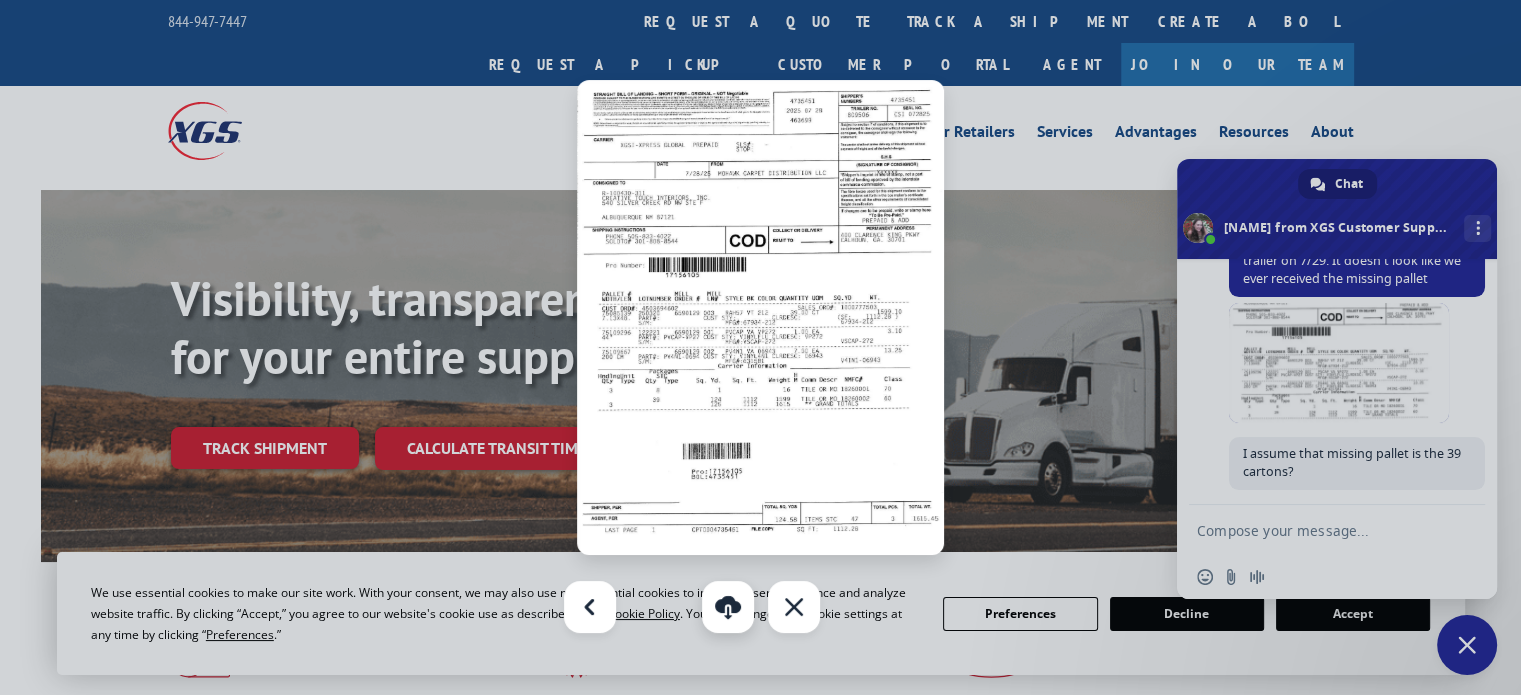 click at bounding box center [728, 607] 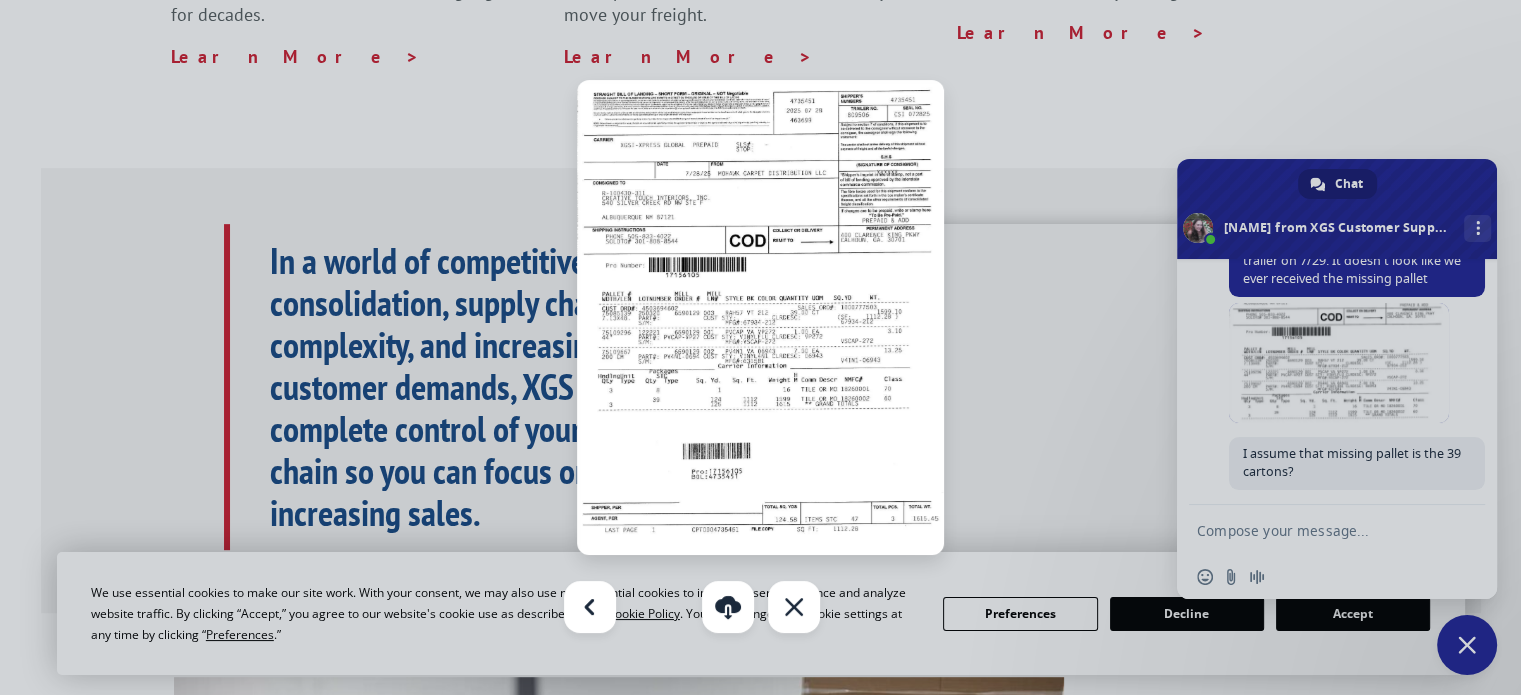 scroll, scrollTop: 800, scrollLeft: 0, axis: vertical 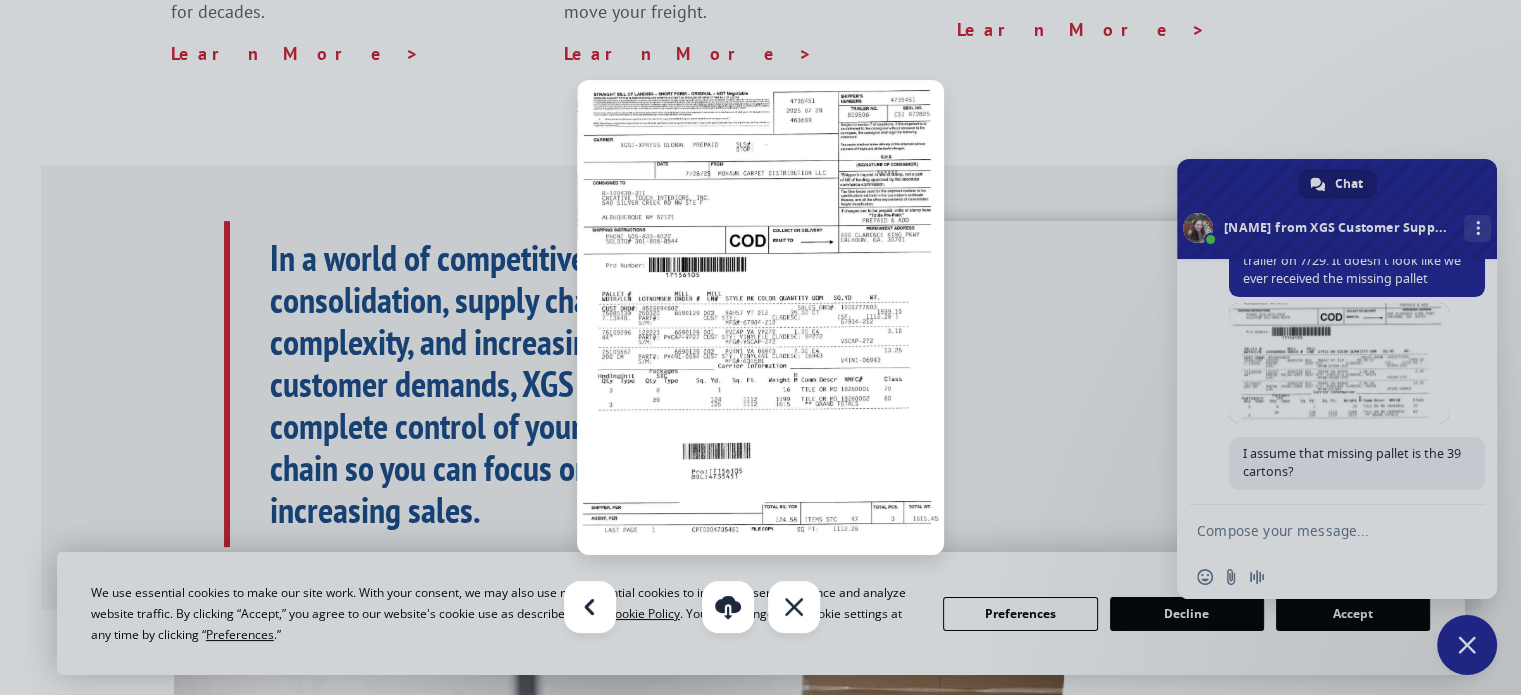 click at bounding box center [760, 347] 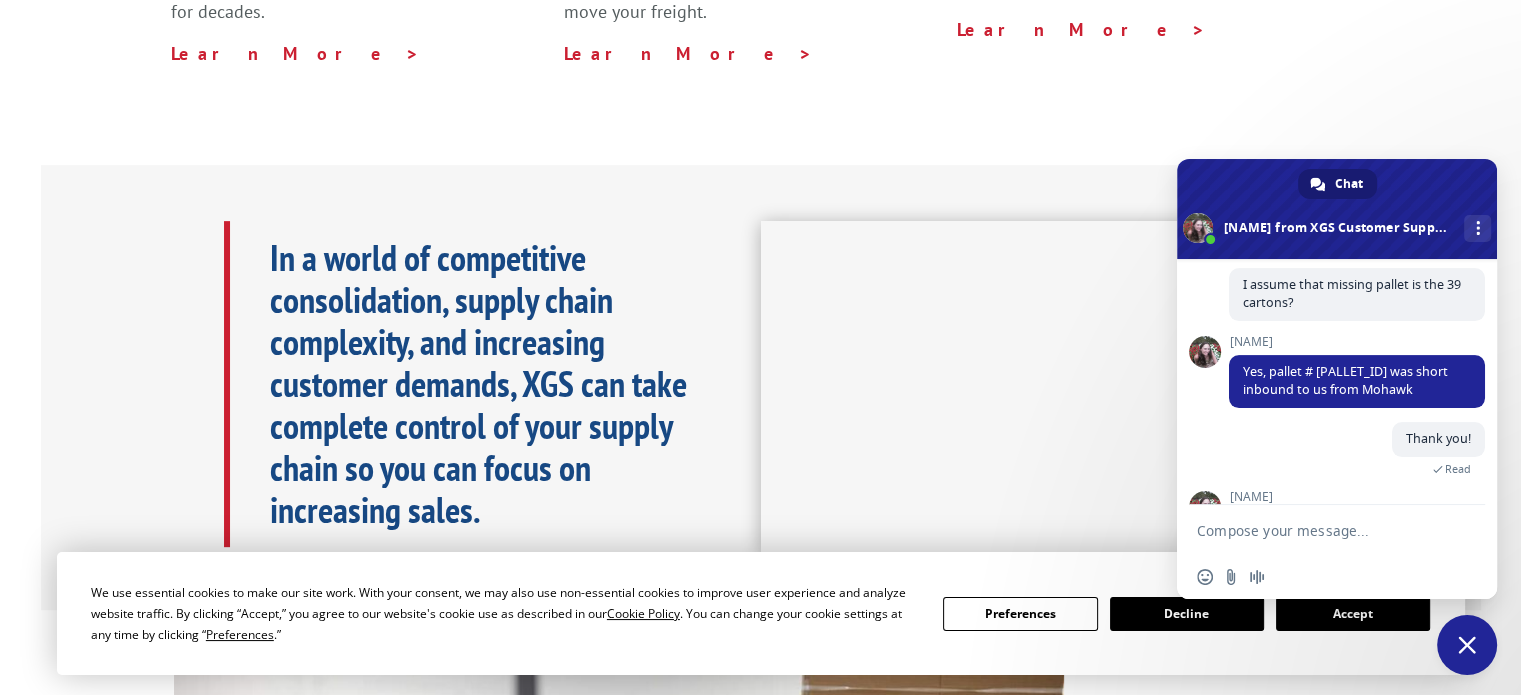 scroll, scrollTop: 713, scrollLeft: 0, axis: vertical 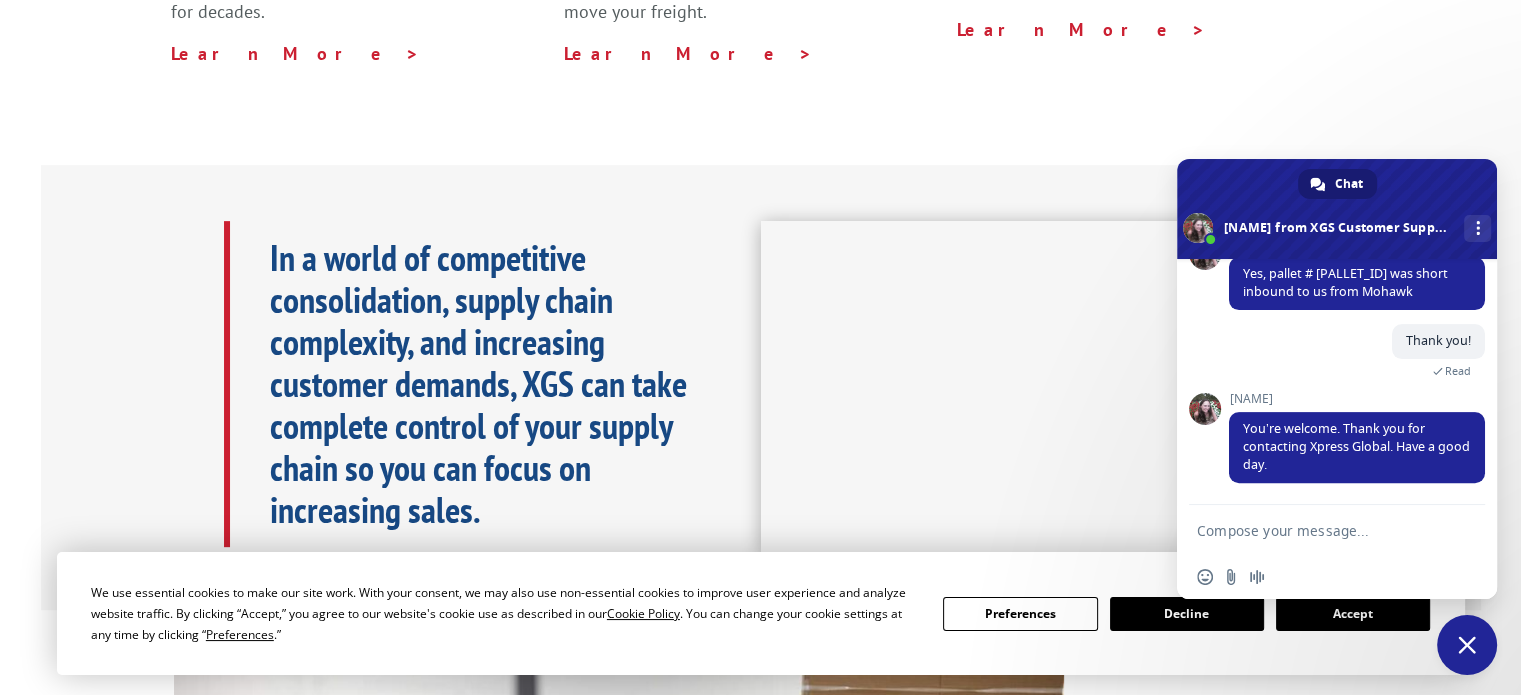 click at bounding box center [1467, 645] 